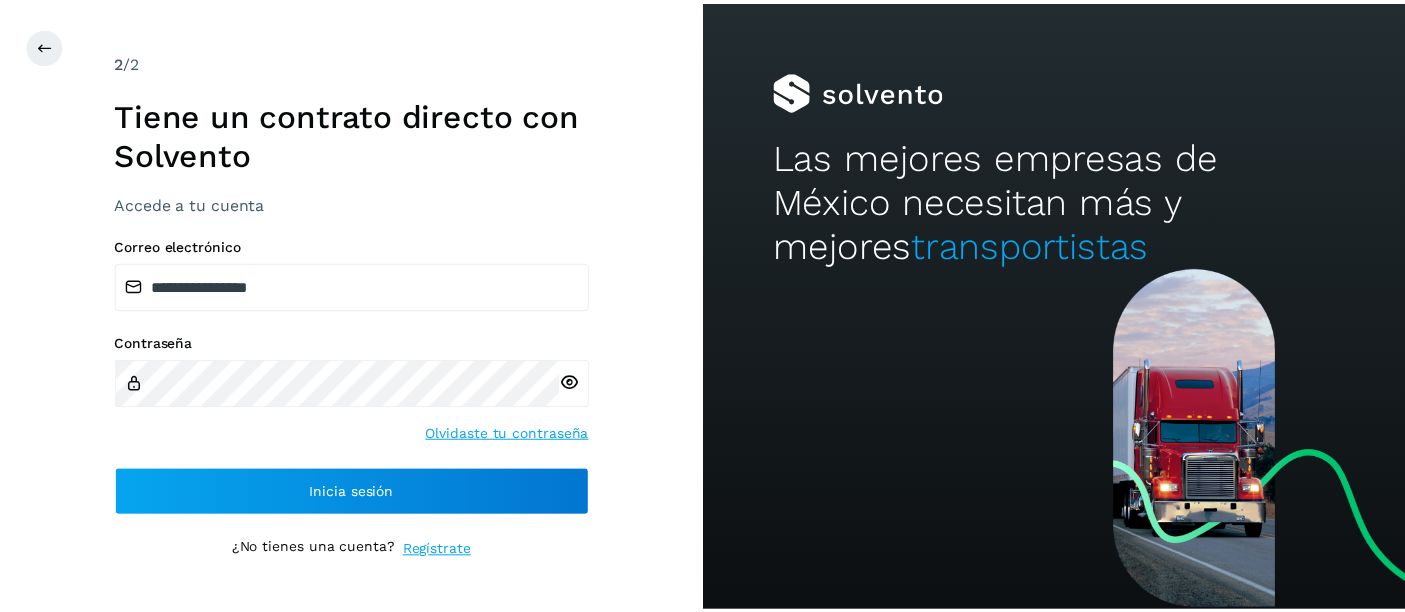 scroll, scrollTop: 0, scrollLeft: 0, axis: both 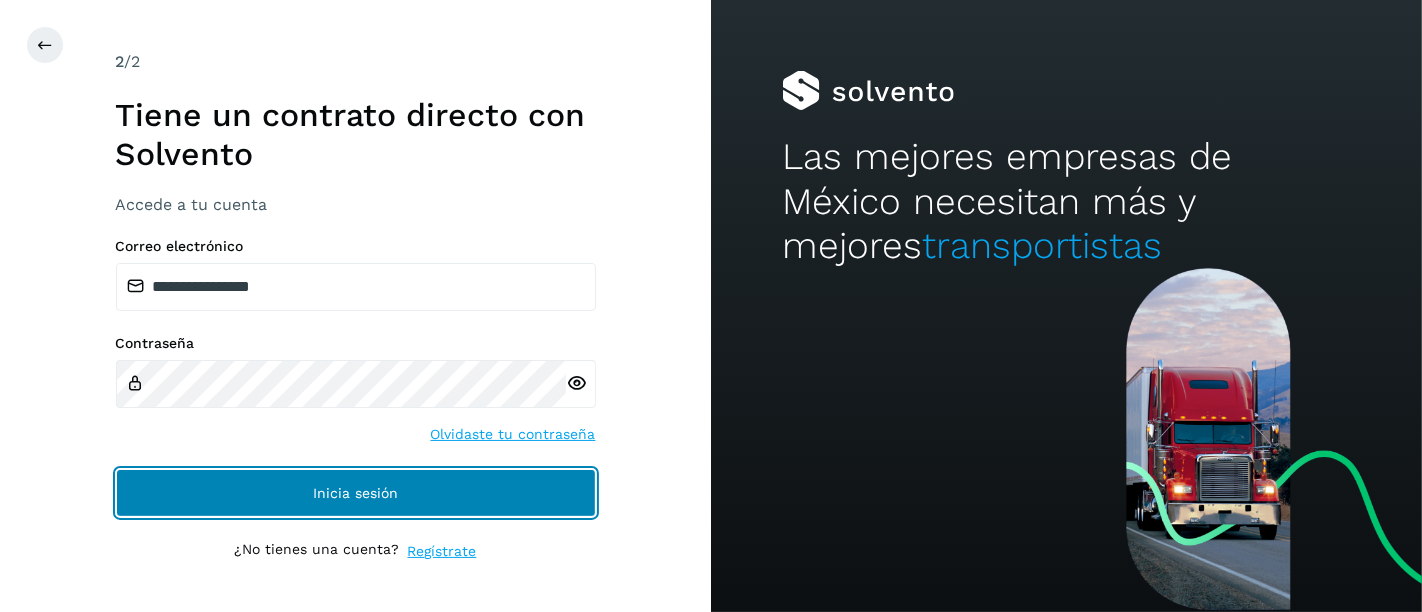 click on "Inicia sesión" at bounding box center [356, 493] 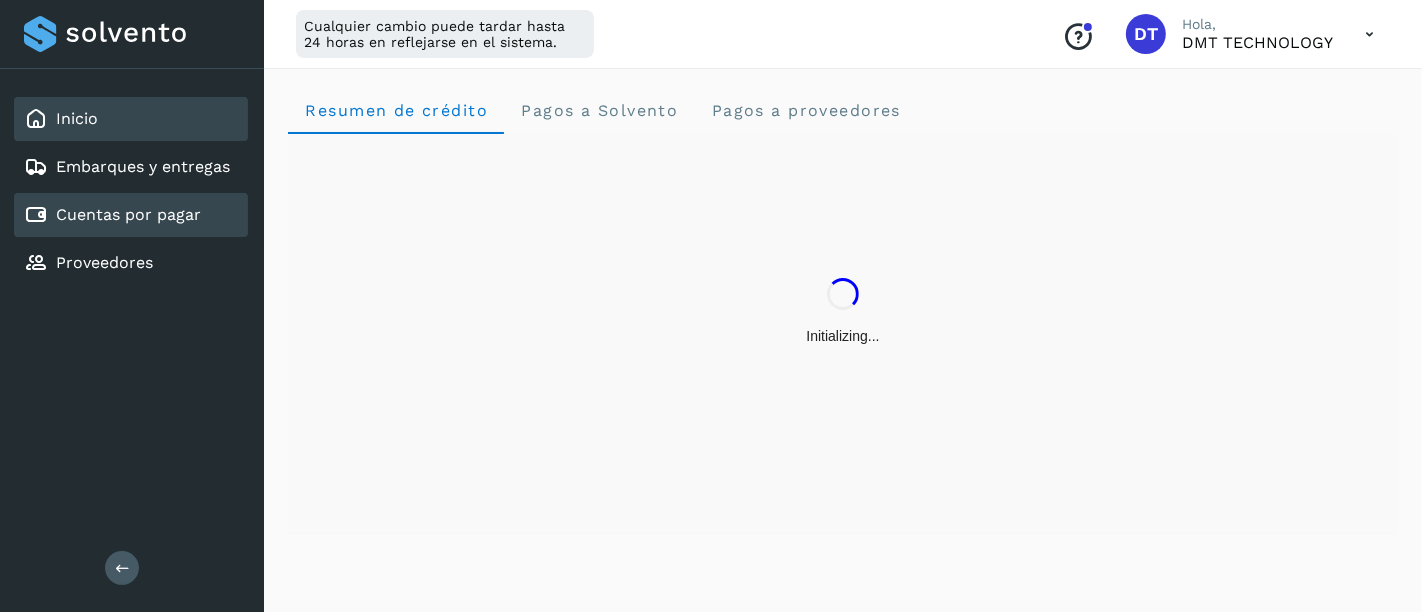 click on "Cuentas por pagar" 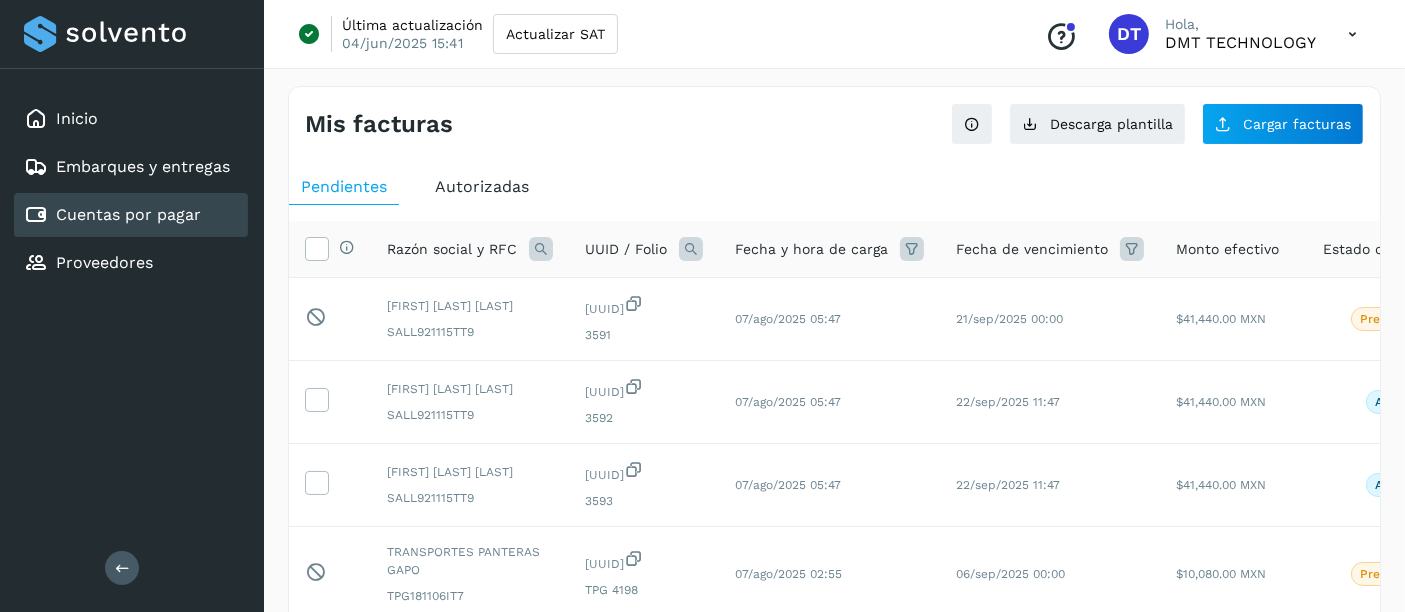 click at bounding box center [691, 249] 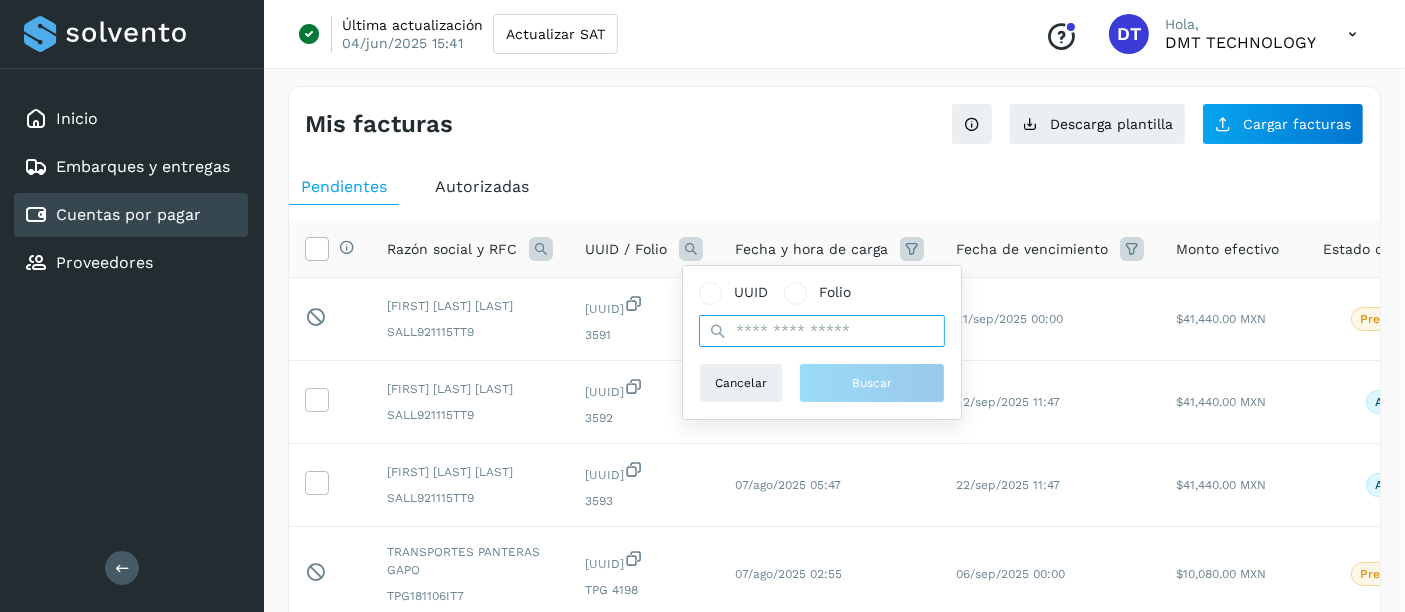click at bounding box center (822, 331) 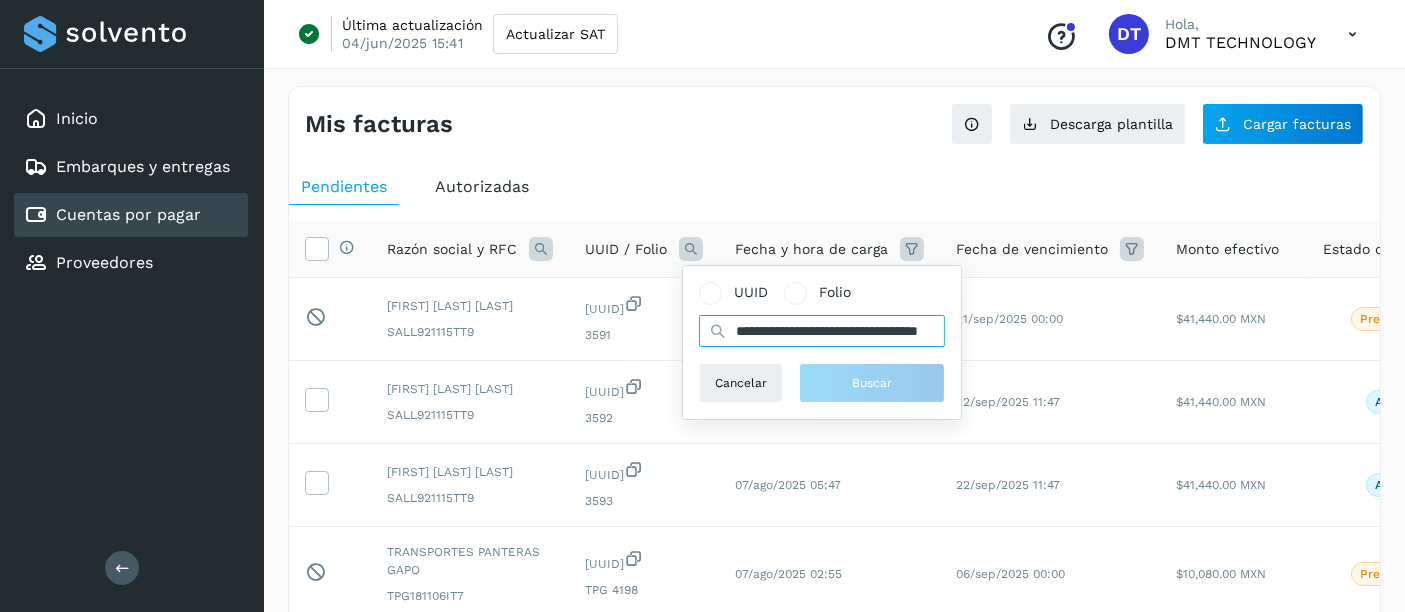 scroll, scrollTop: 0, scrollLeft: 80, axis: horizontal 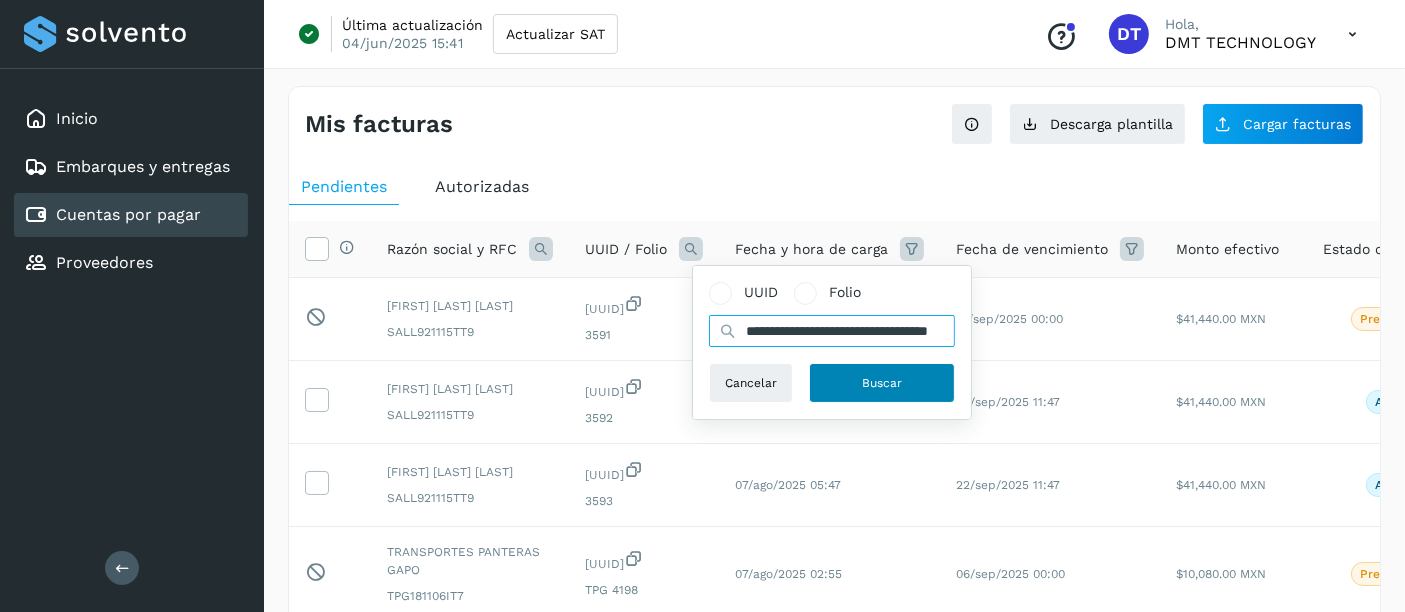 type on "**********" 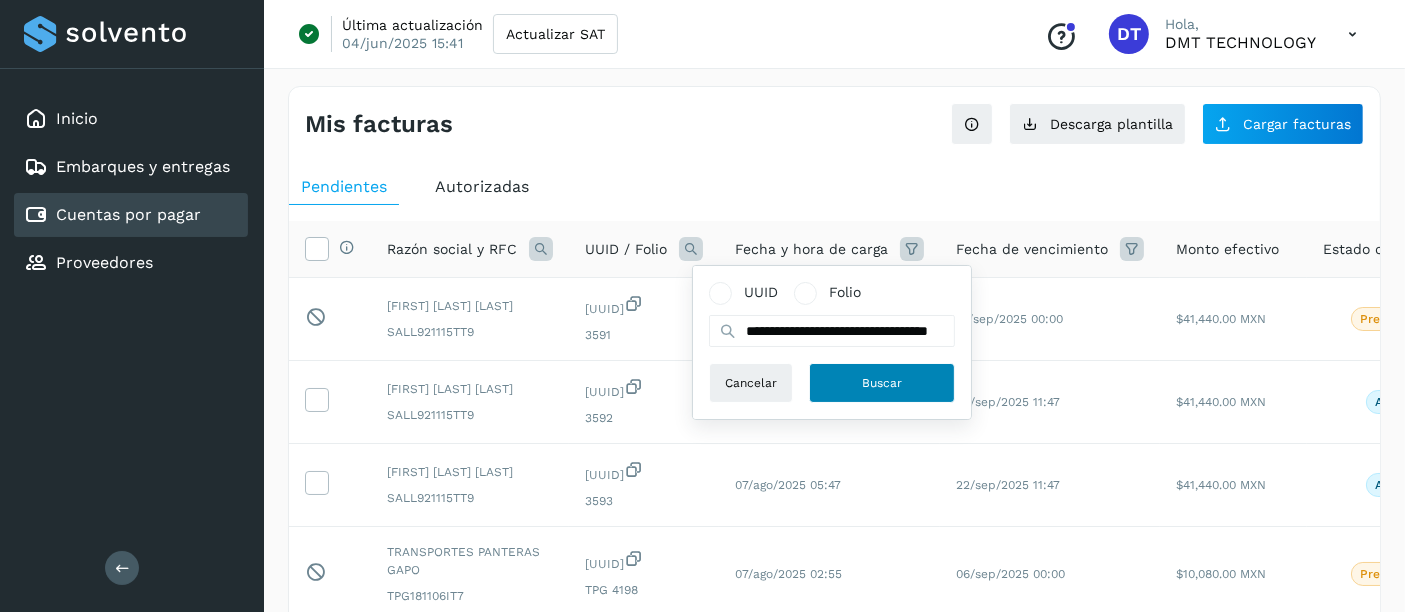 click on "Buscar" 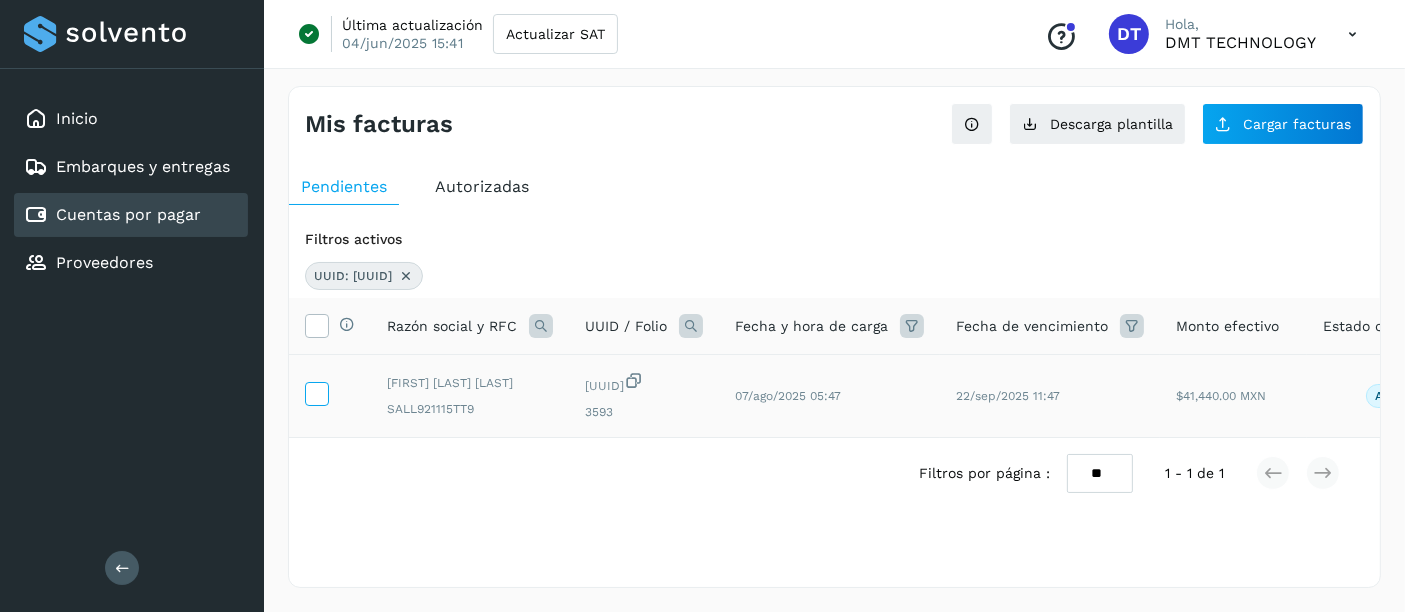 click at bounding box center [316, 392] 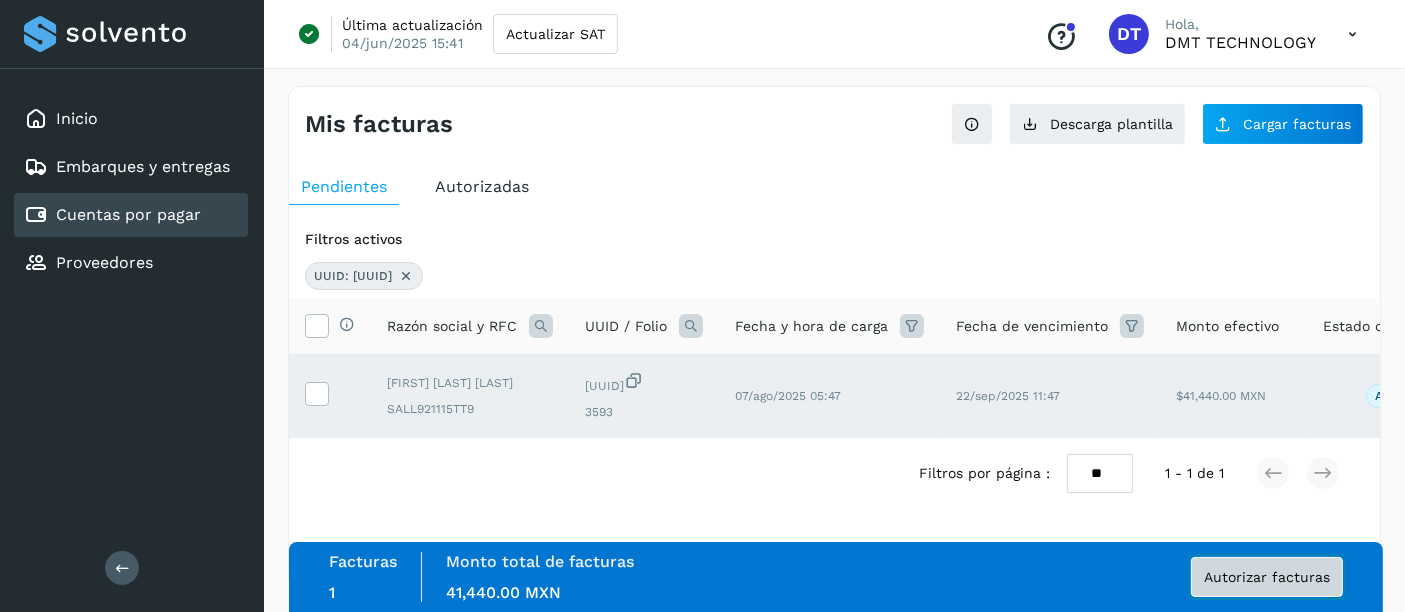 click on "Autorizar facturas" 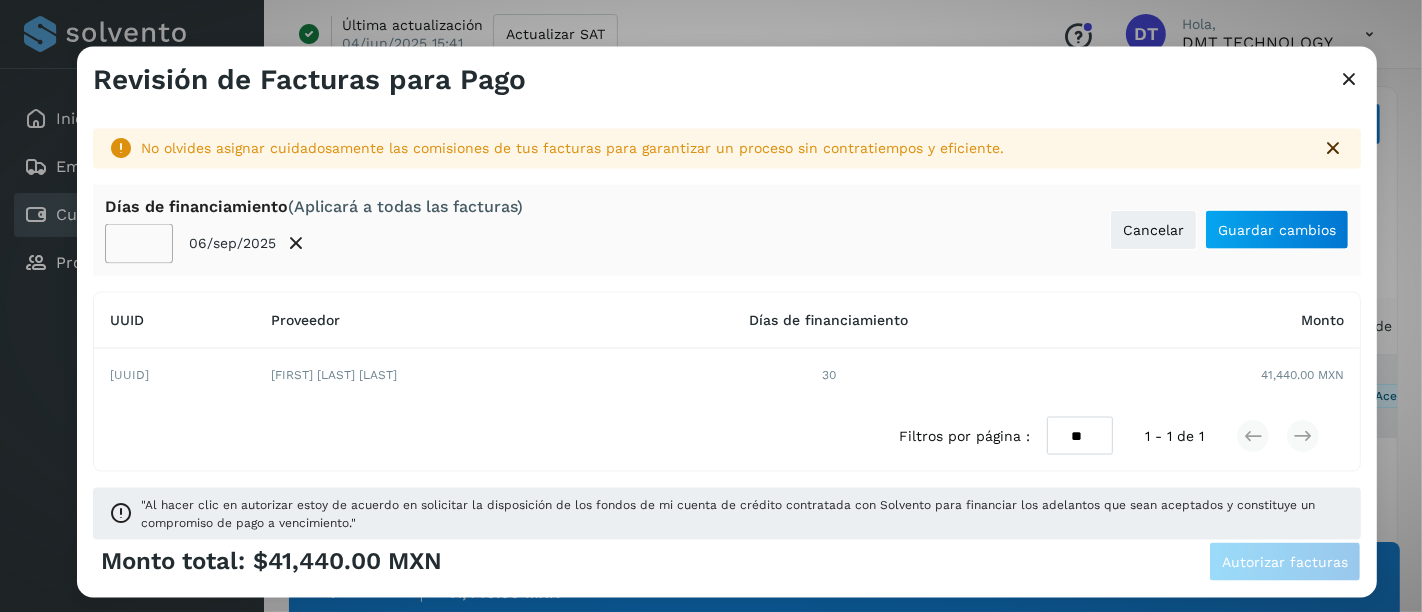 click on "**" 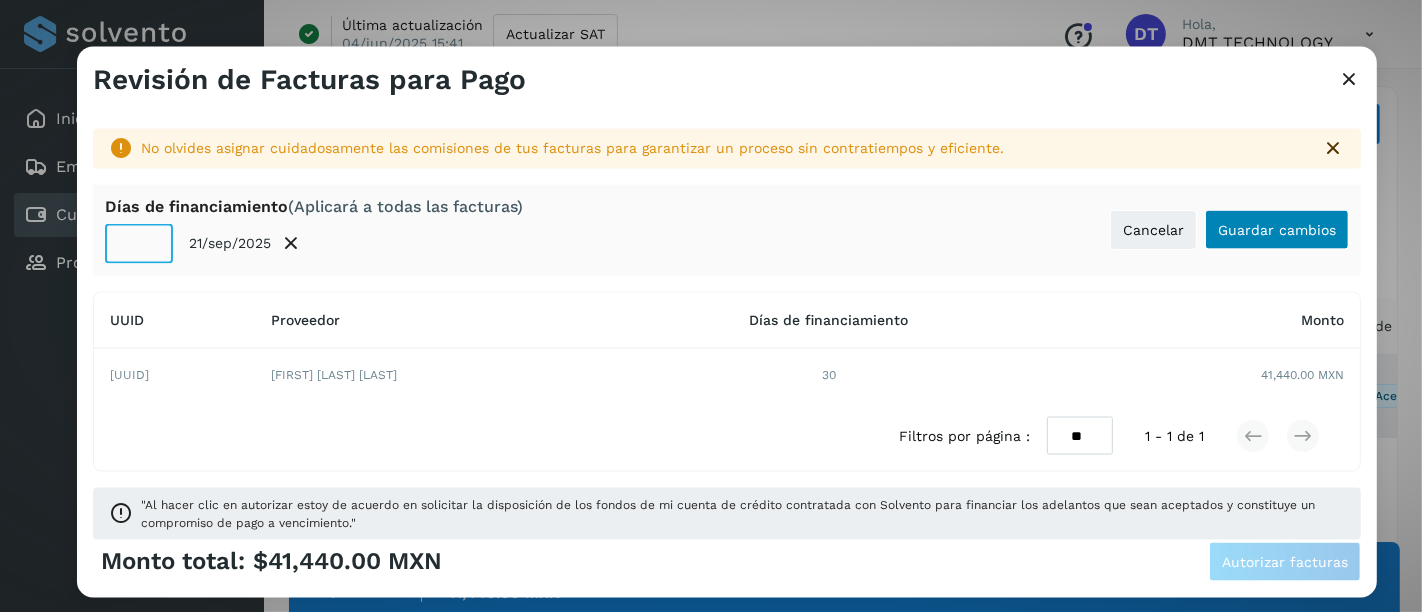 type on "**" 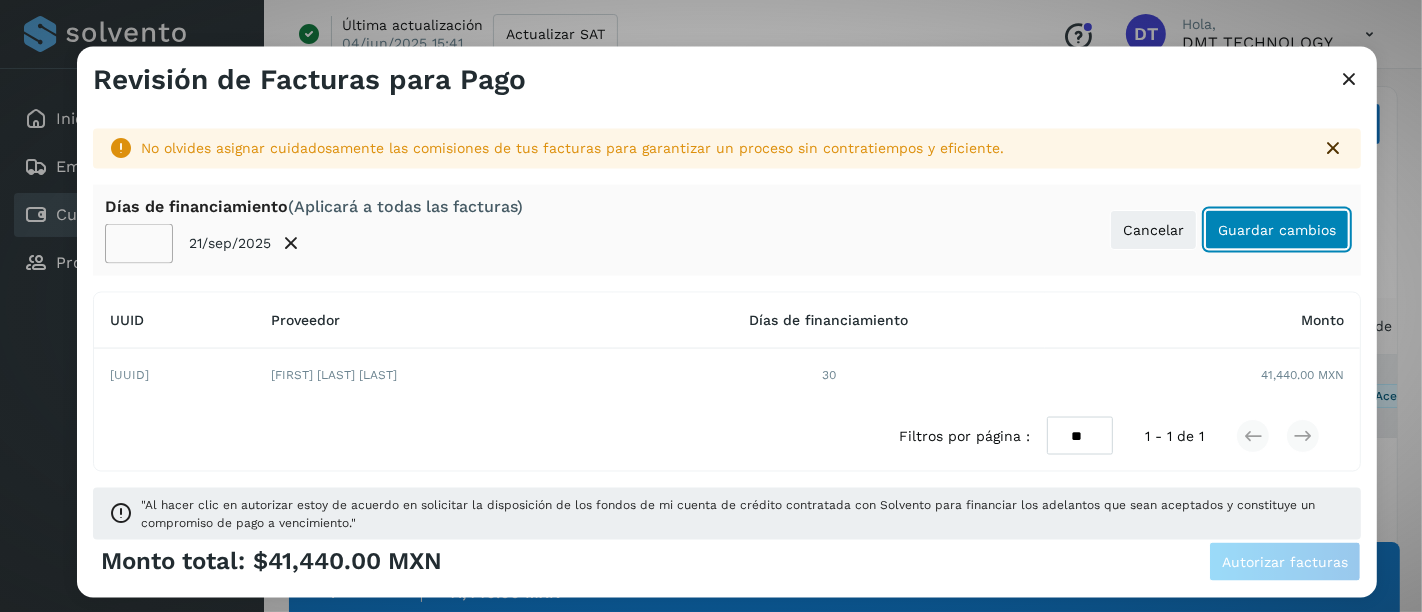 click on "Guardar cambios" 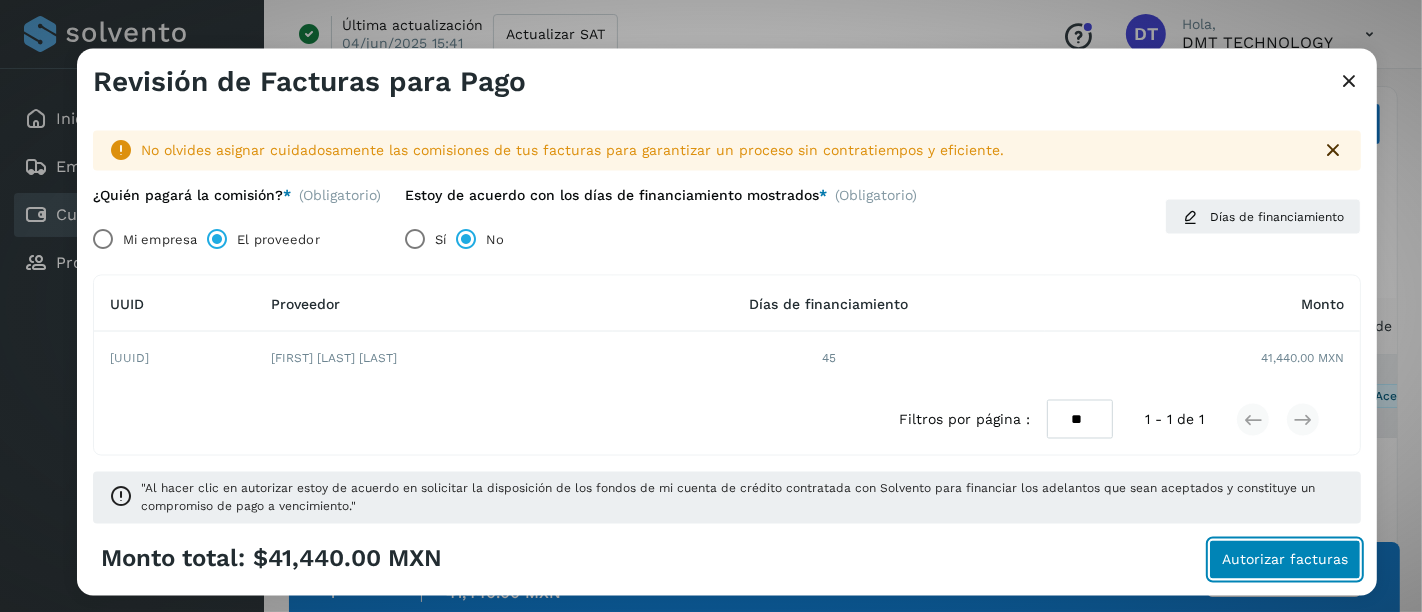 click on "Autorizar facturas" 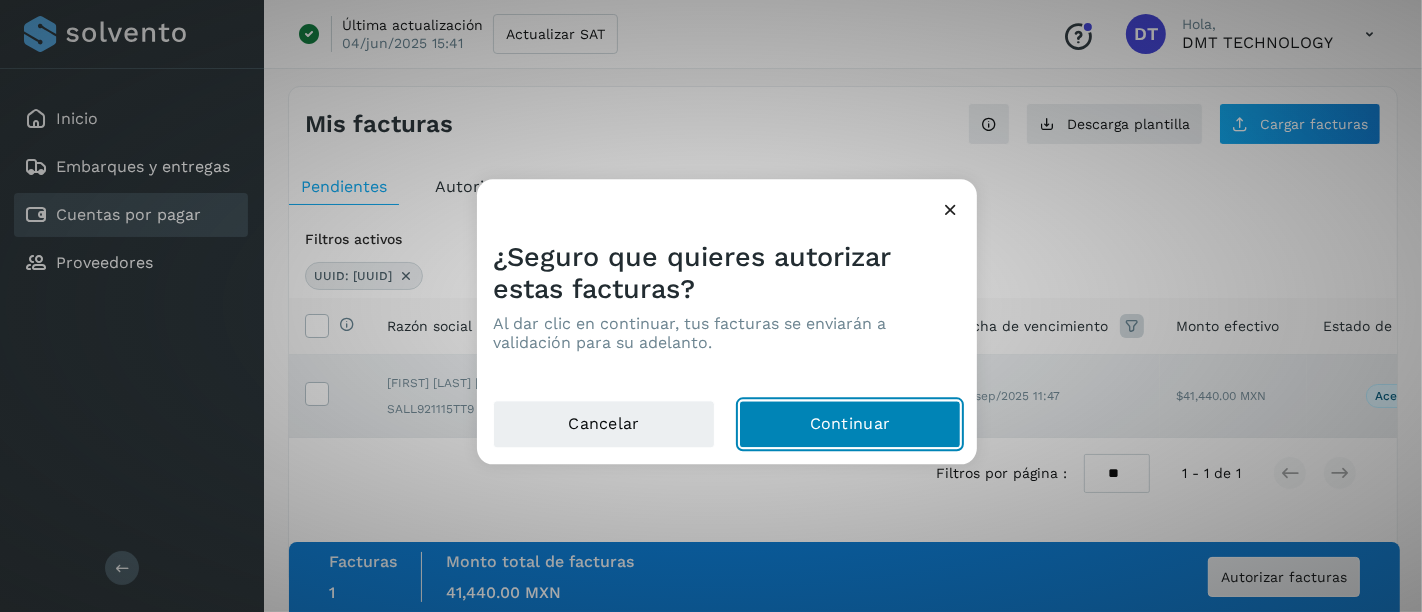click on "Continuar" 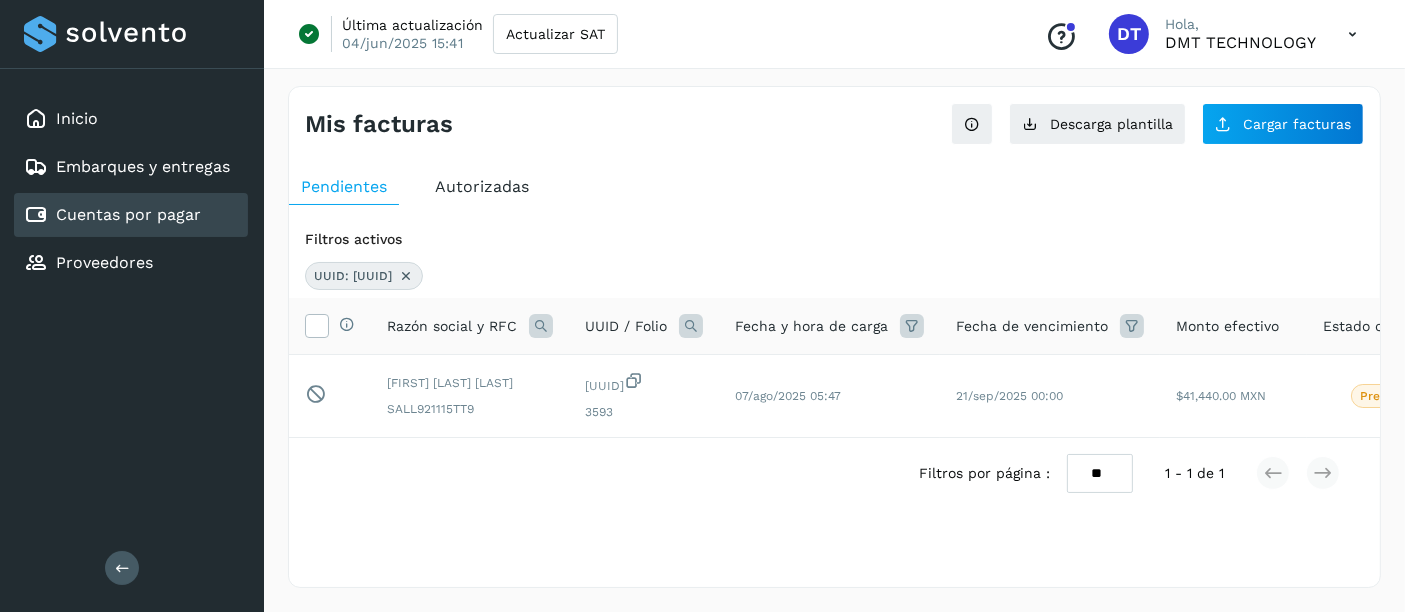 click at bounding box center (406, 276) 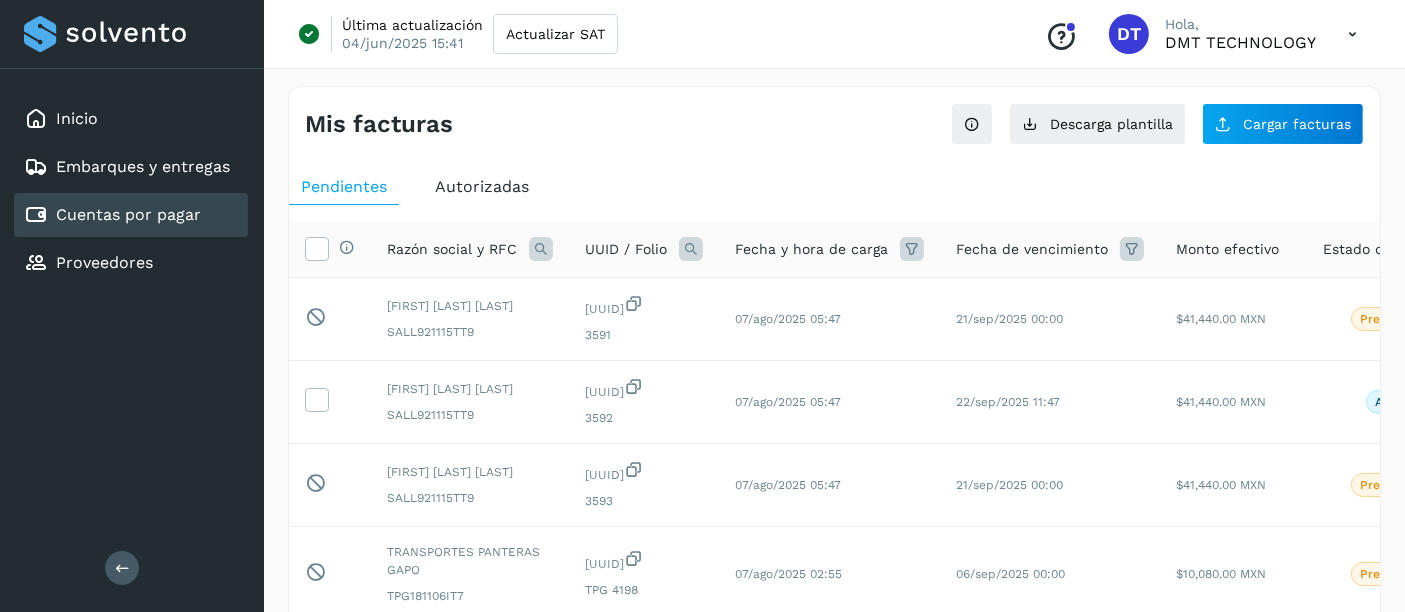 click at bounding box center (691, 249) 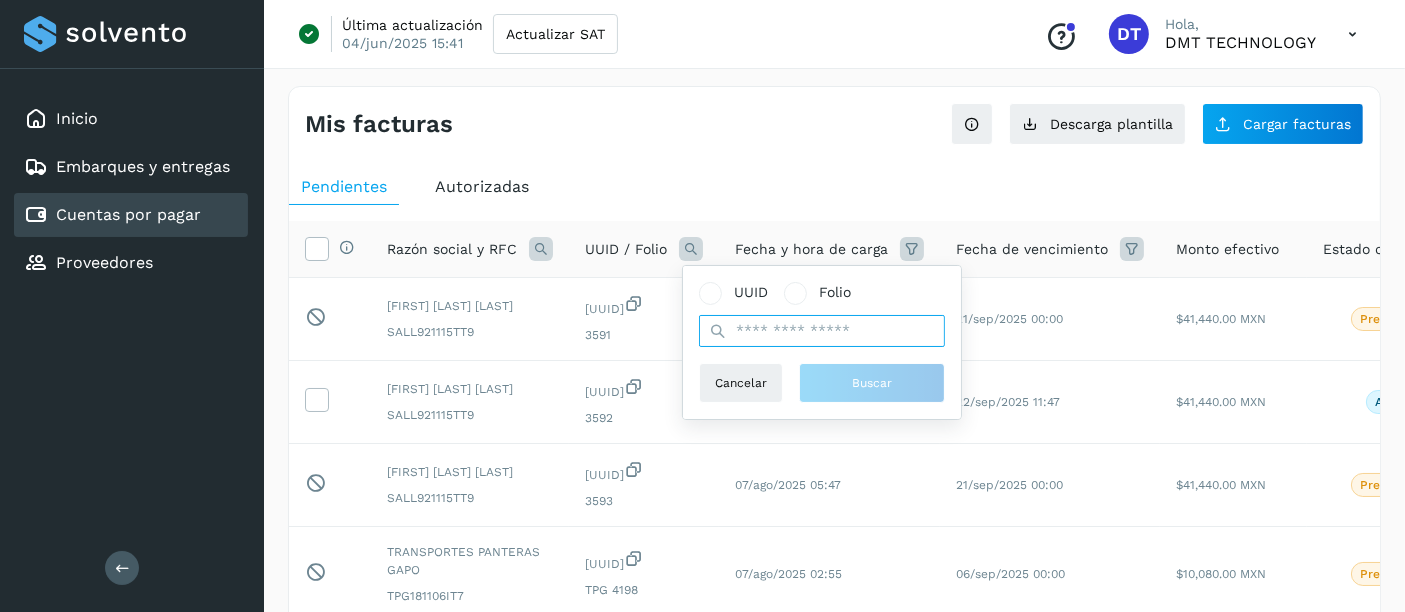 click at bounding box center [822, 331] 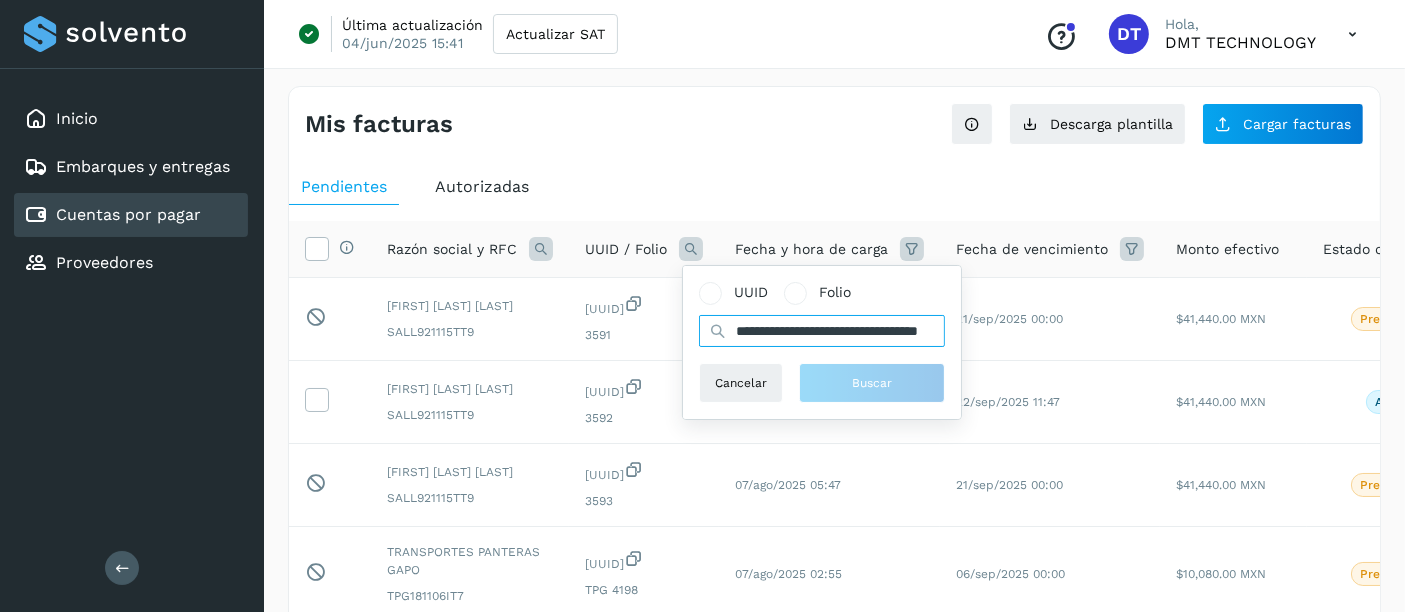 scroll, scrollTop: 0, scrollLeft: 85, axis: horizontal 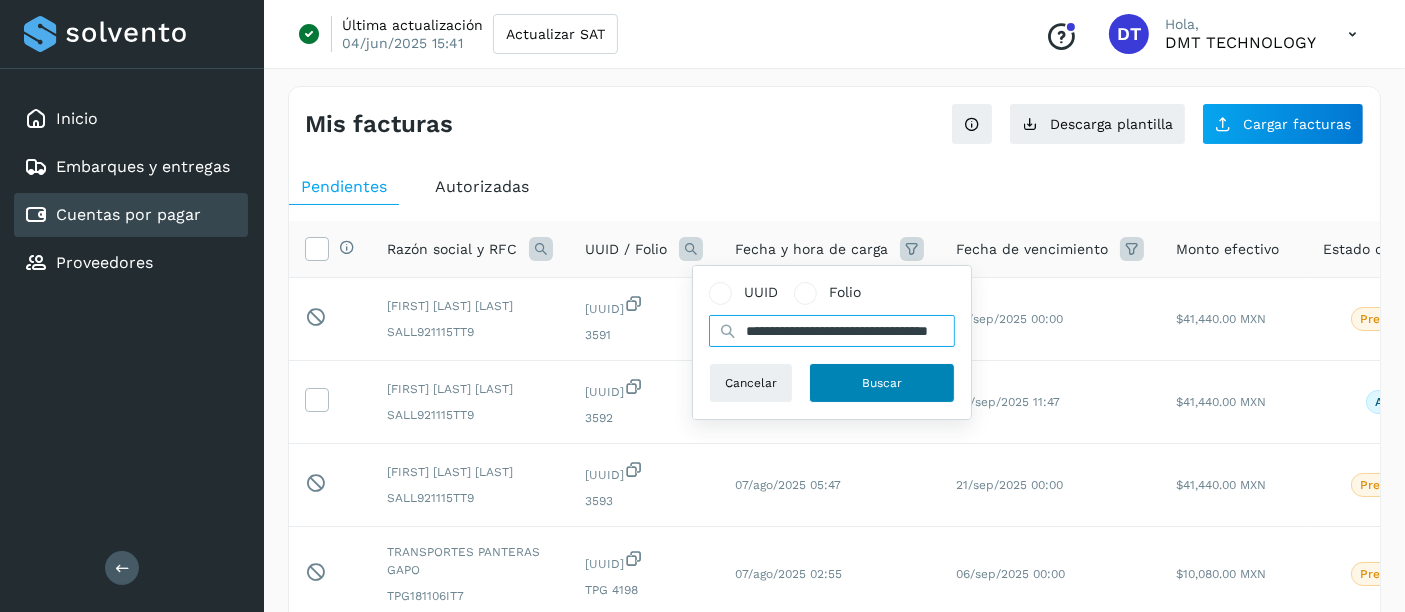 type on "**********" 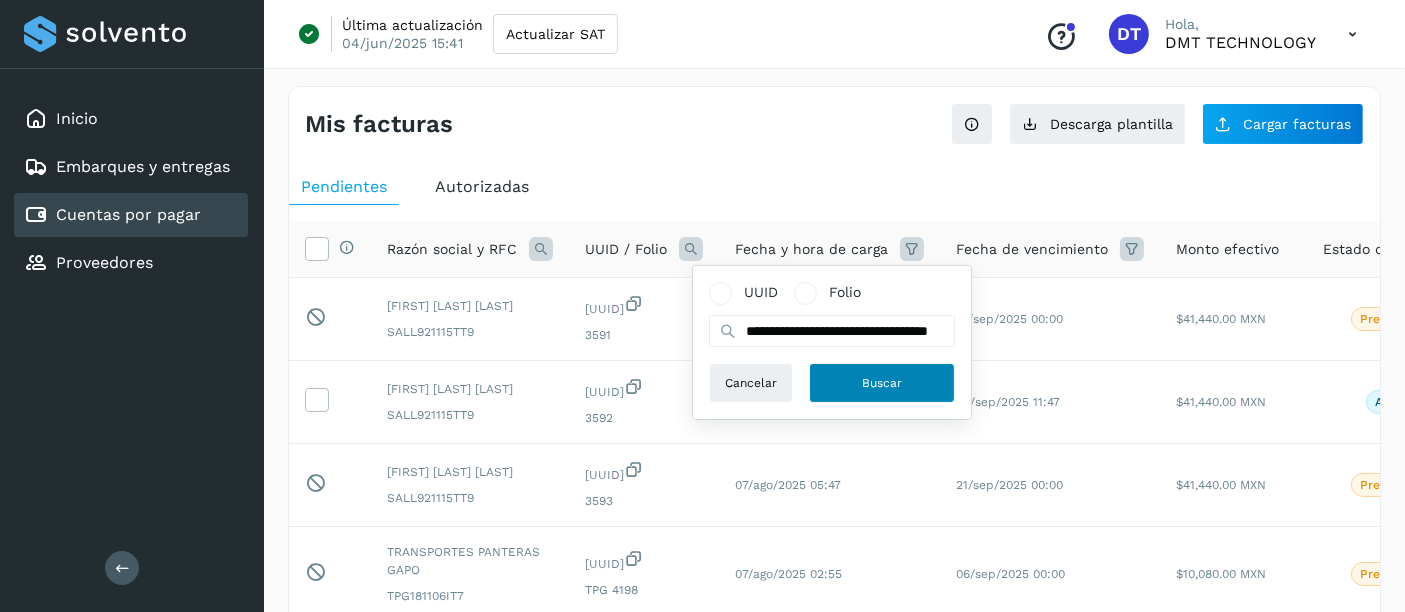 click on "Buscar" at bounding box center (882, 383) 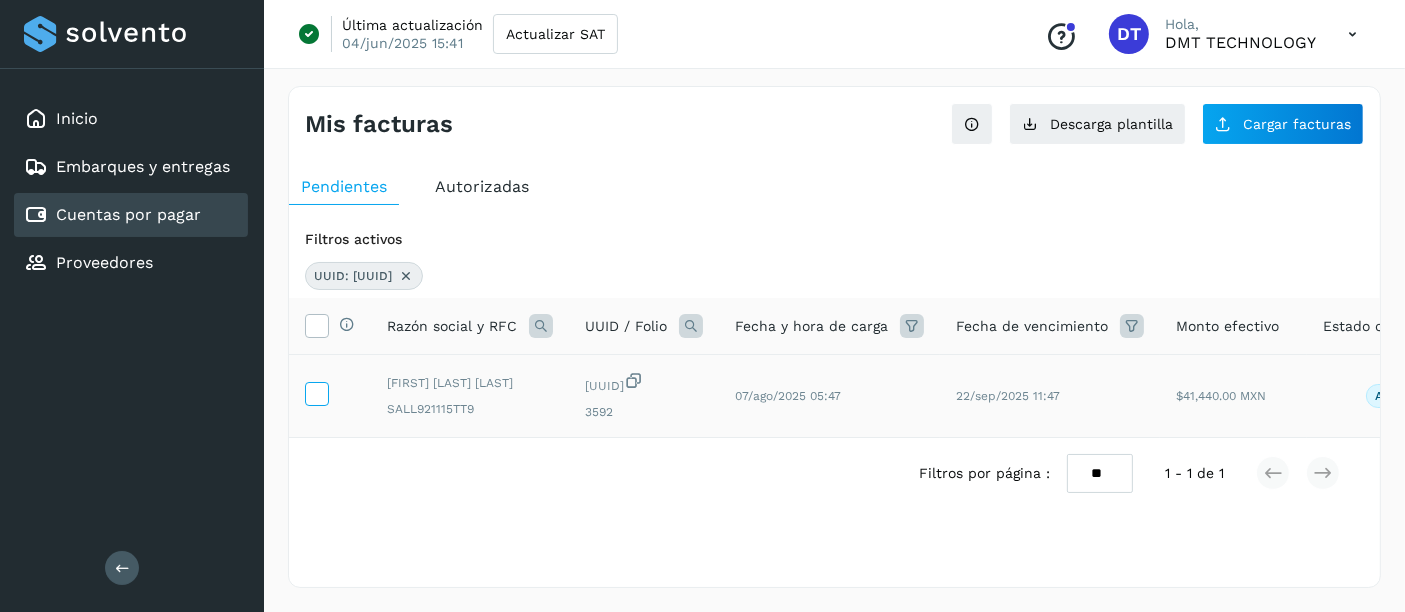 click at bounding box center (316, 392) 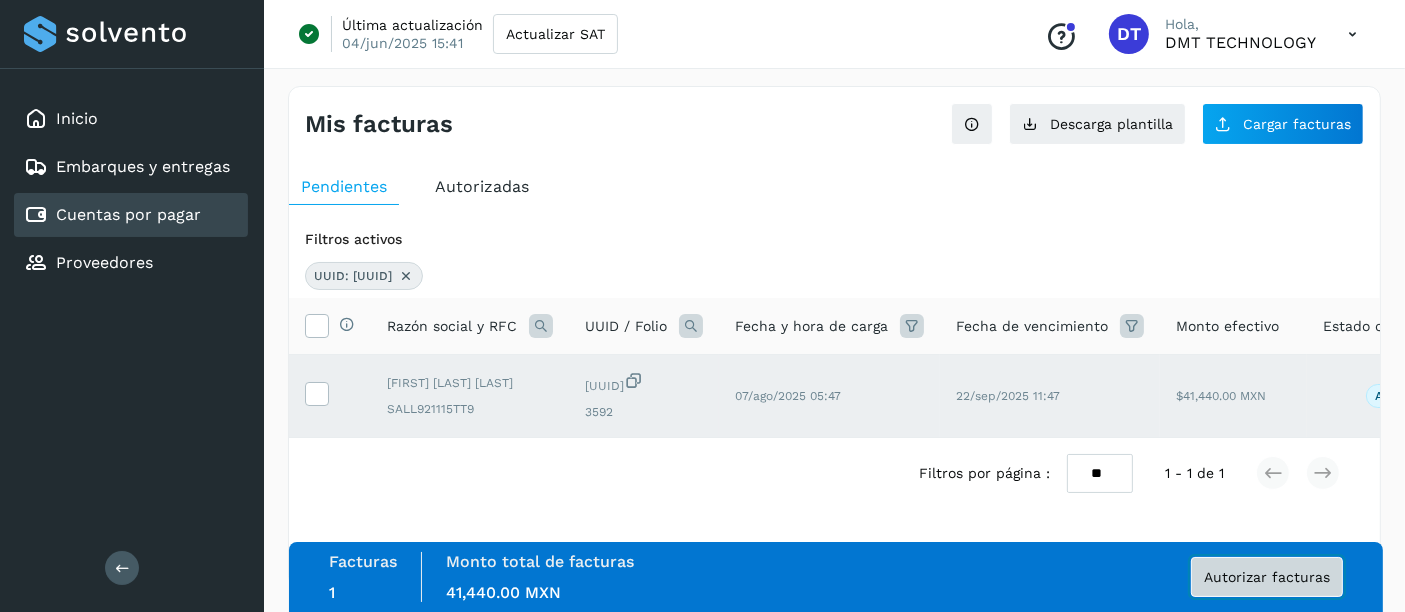 click on "Autorizar facturas" 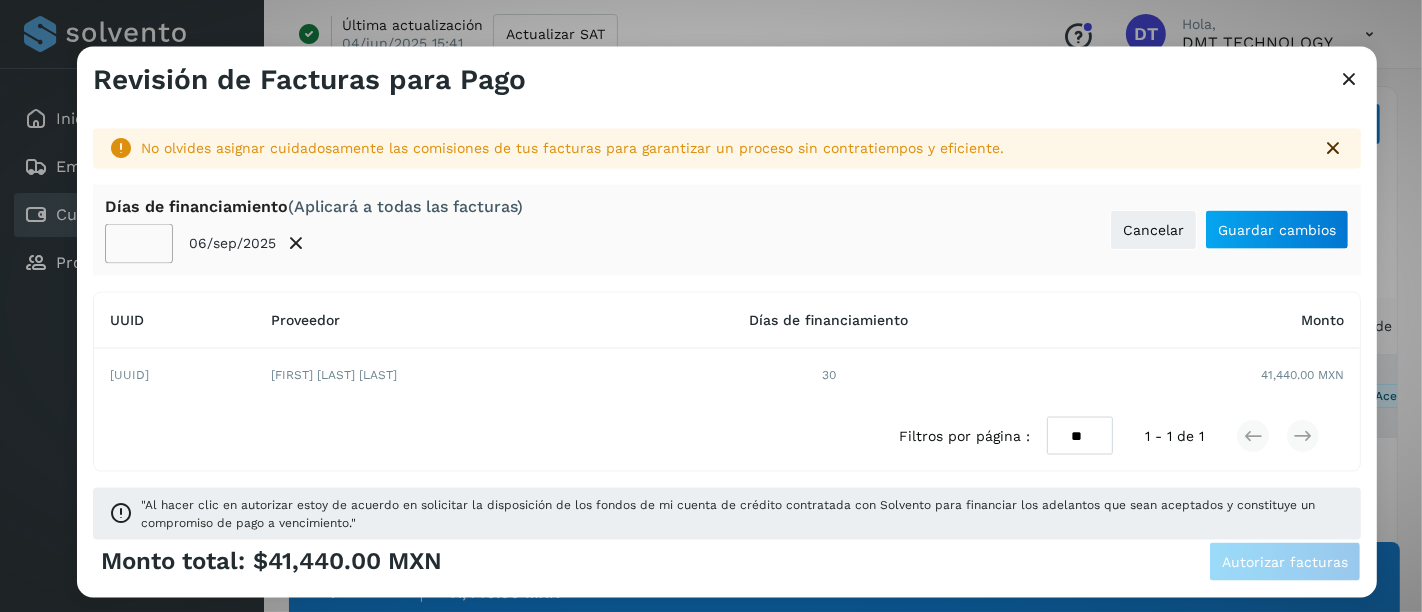 click on "**" 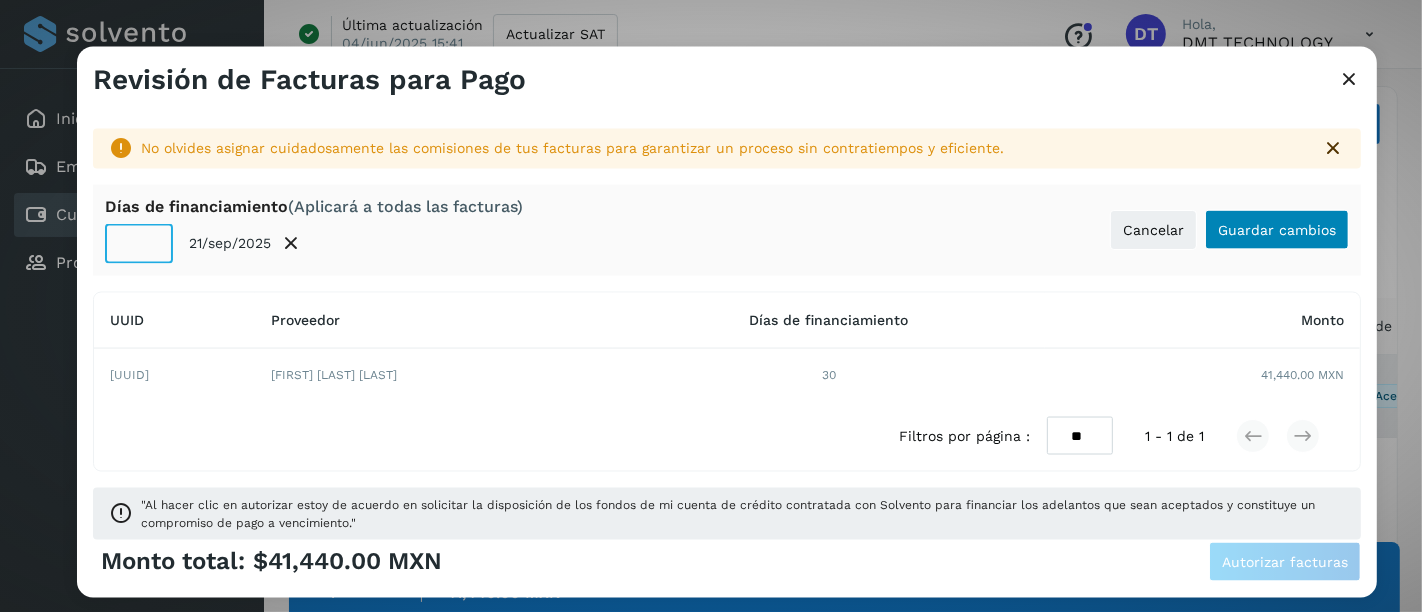 type on "**" 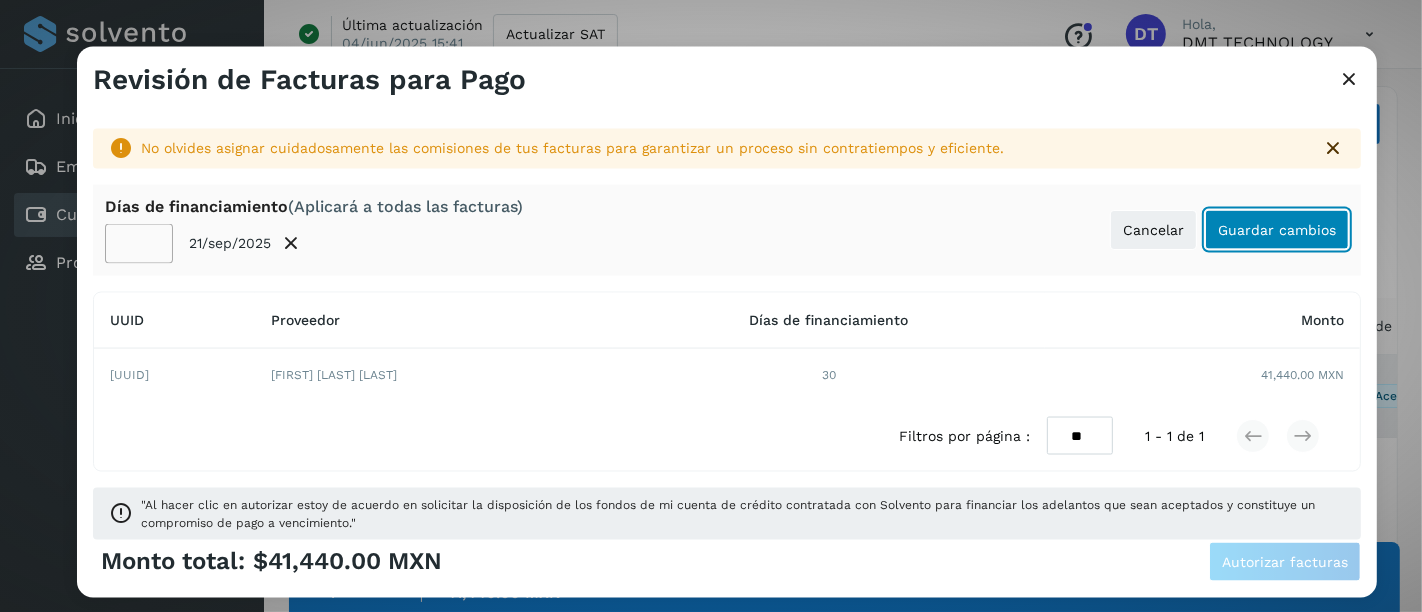 click on "Guardar cambios" 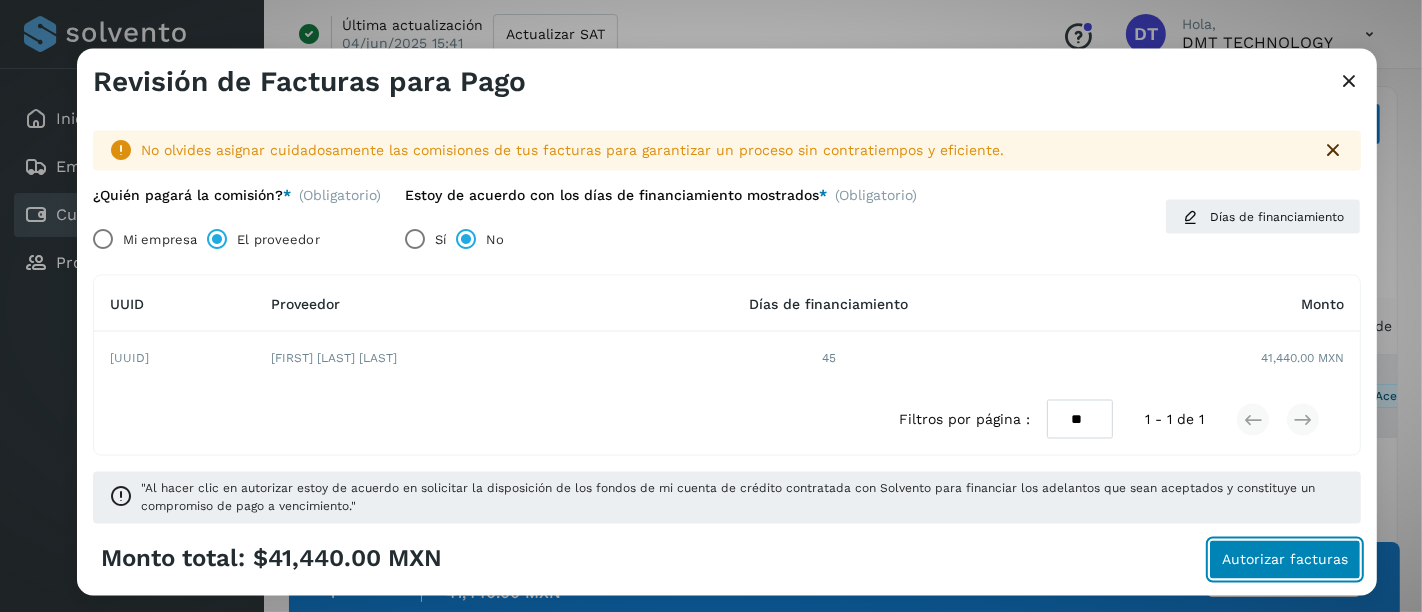 click on "Autorizar facturas" 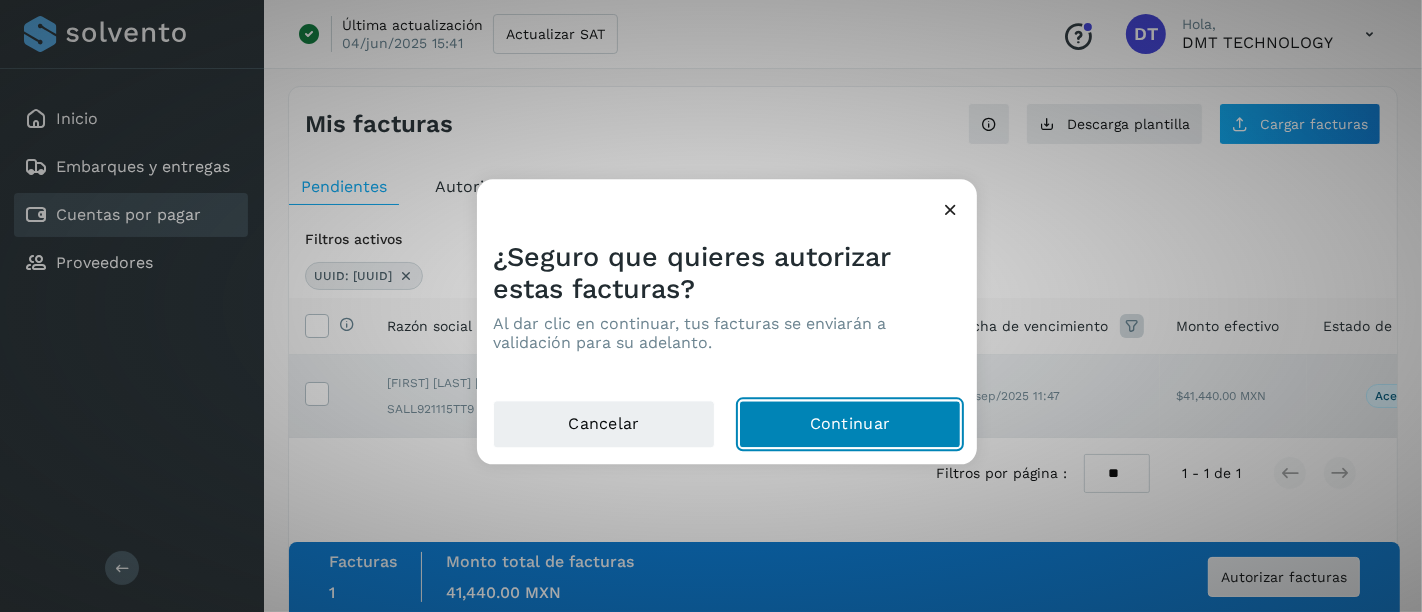 click on "Continuar" 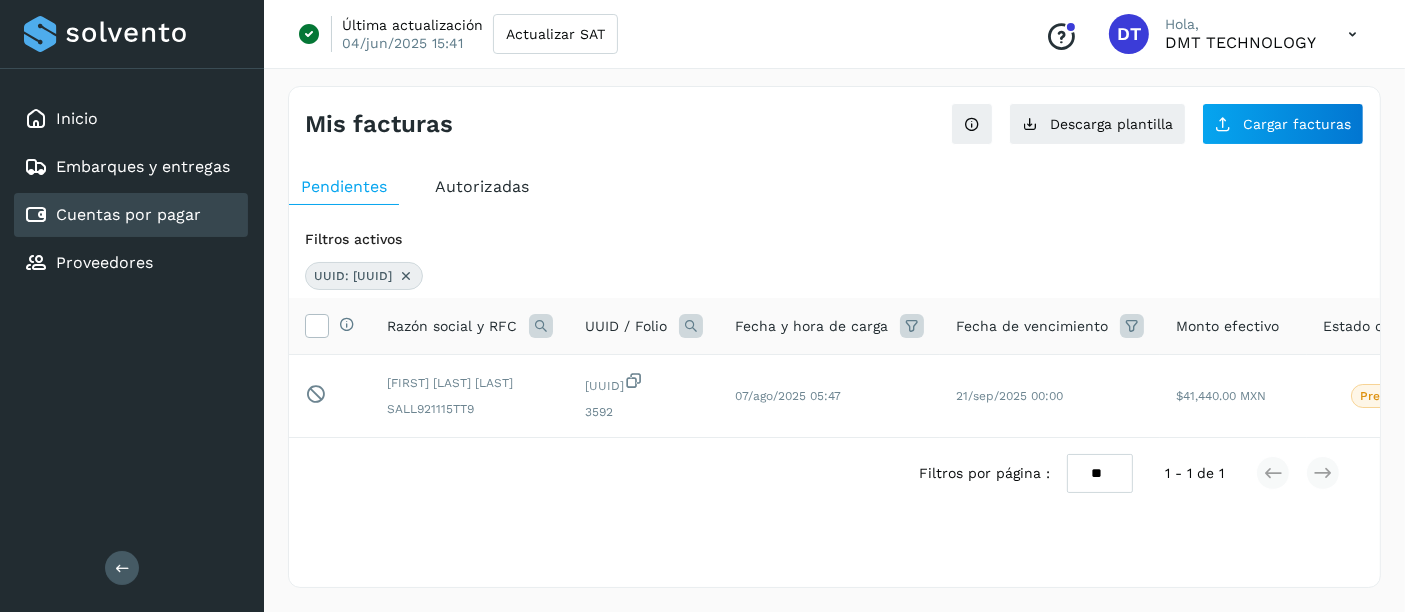 click at bounding box center [406, 276] 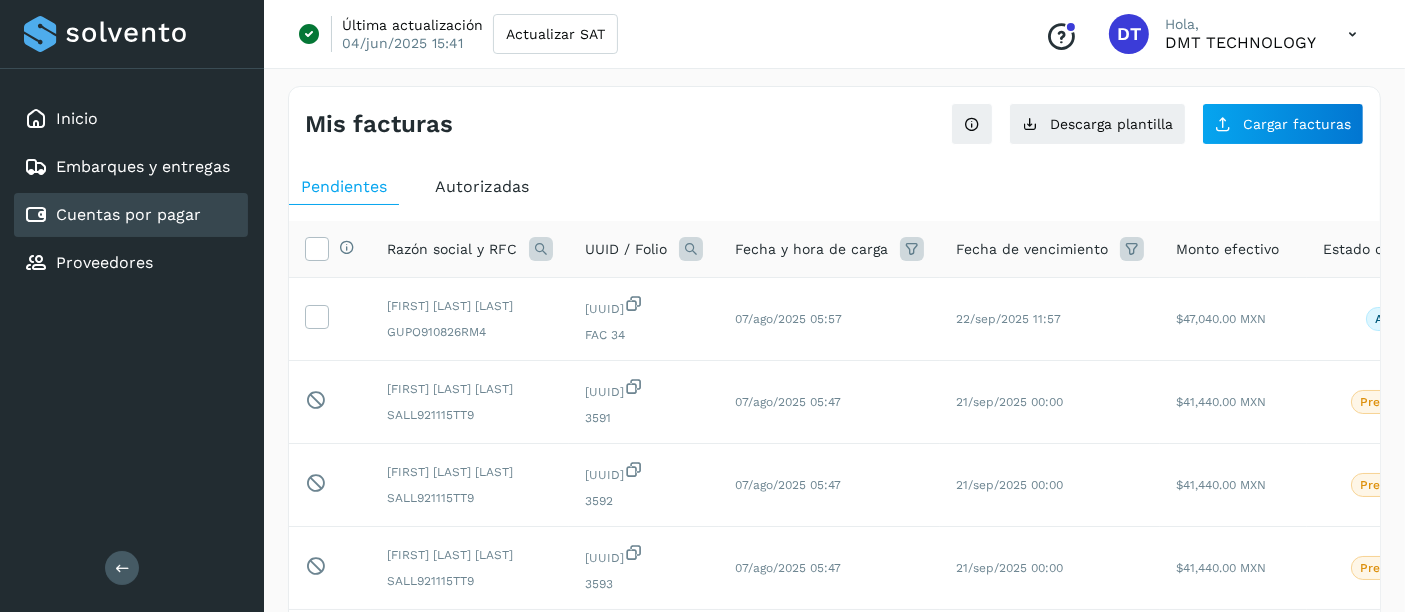 click at bounding box center [691, 249] 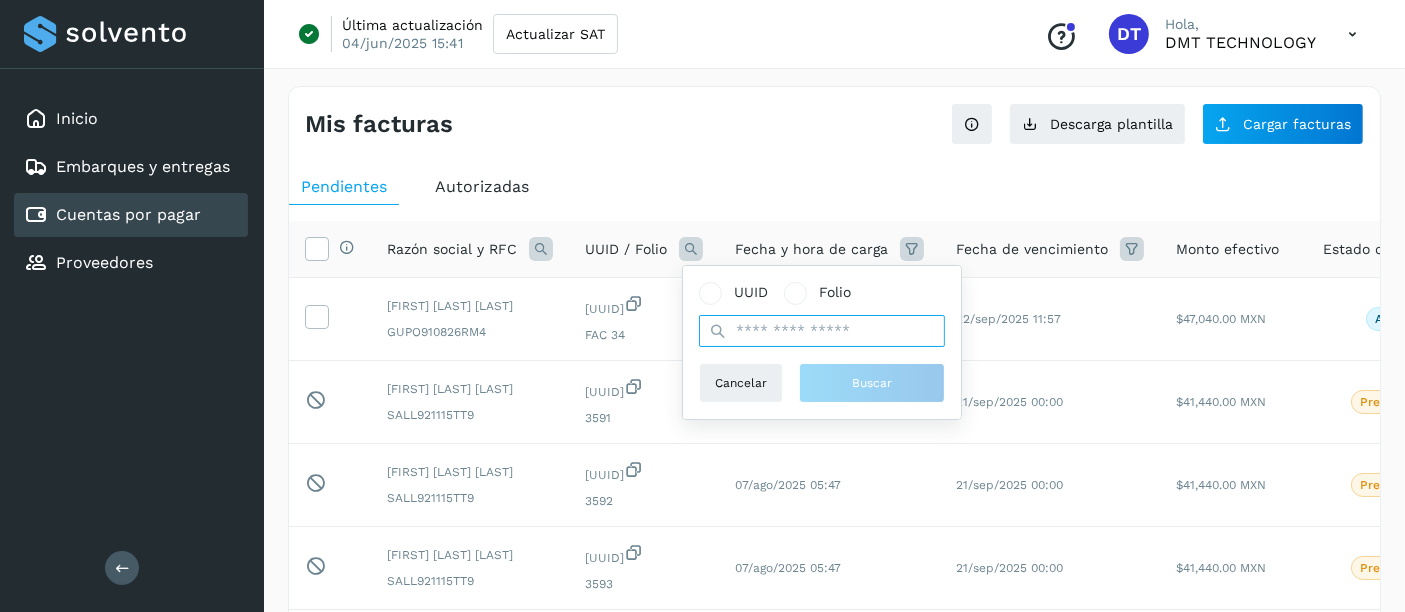 click at bounding box center (822, 331) 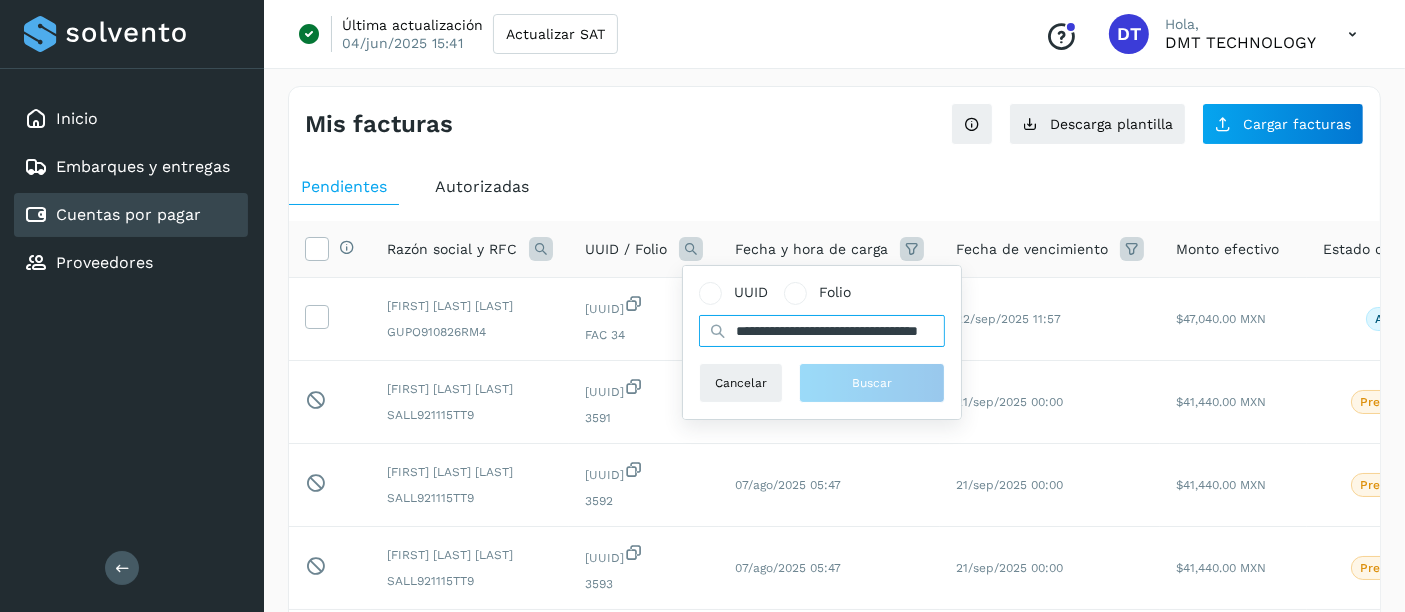 scroll, scrollTop: 0, scrollLeft: 70, axis: horizontal 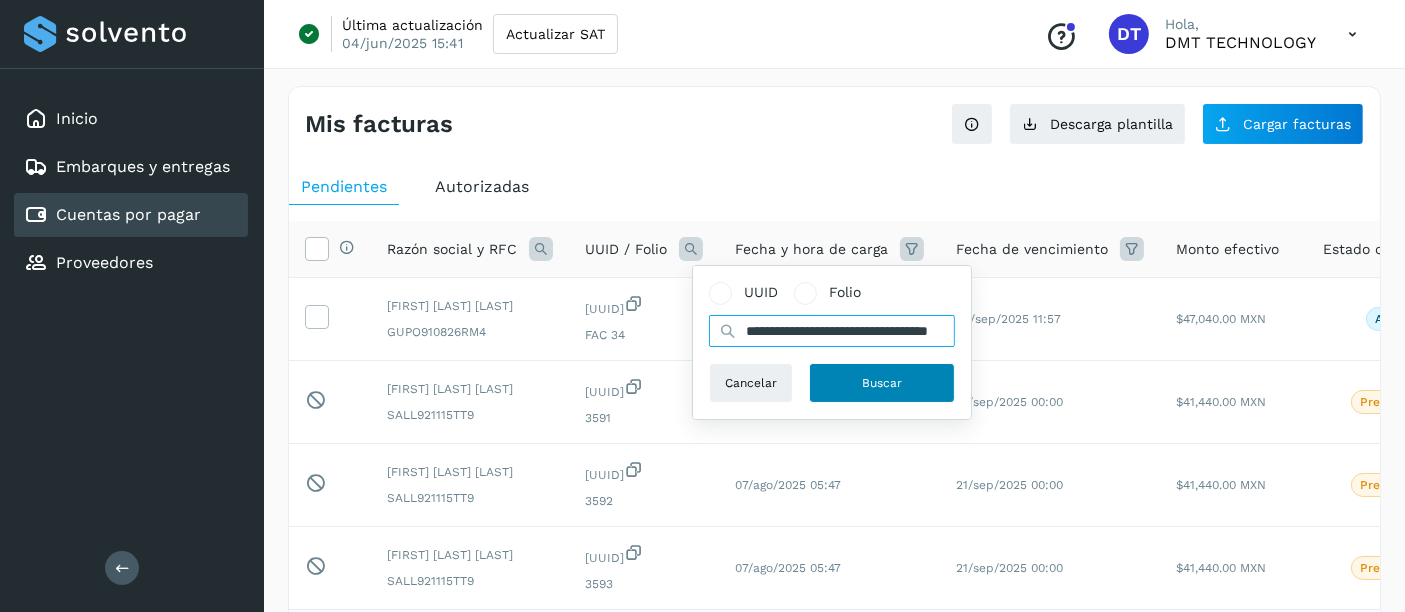type on "**********" 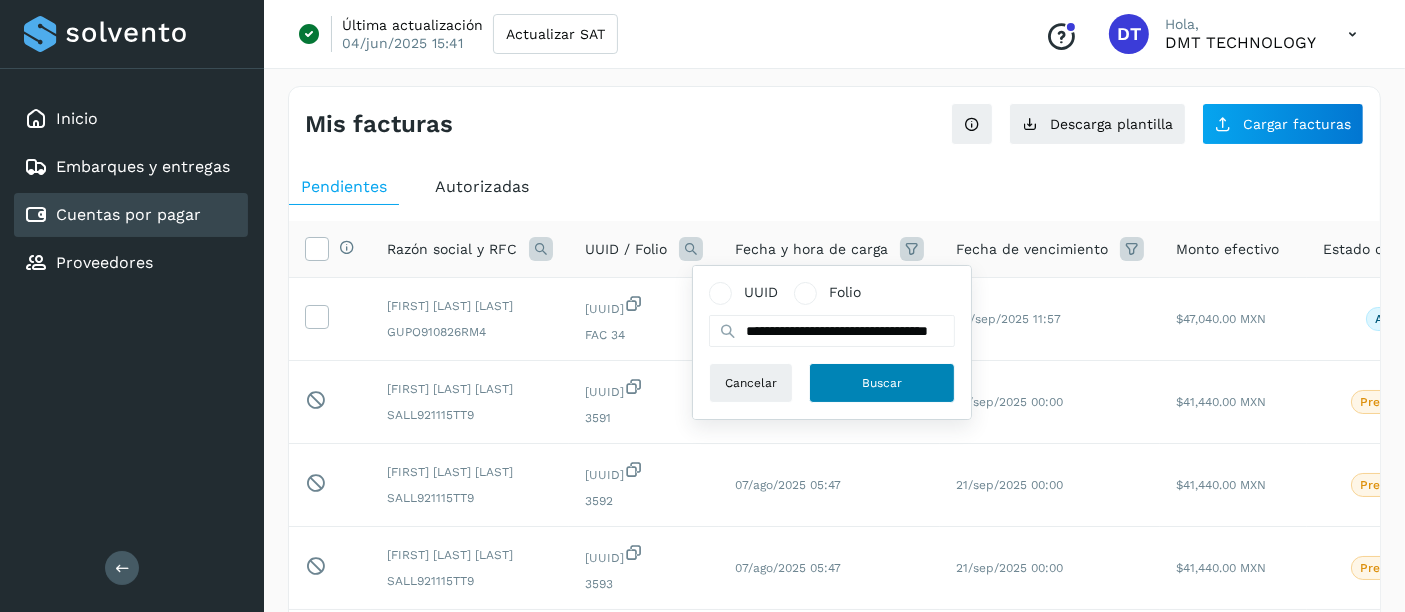 click on "Buscar" at bounding box center [882, 383] 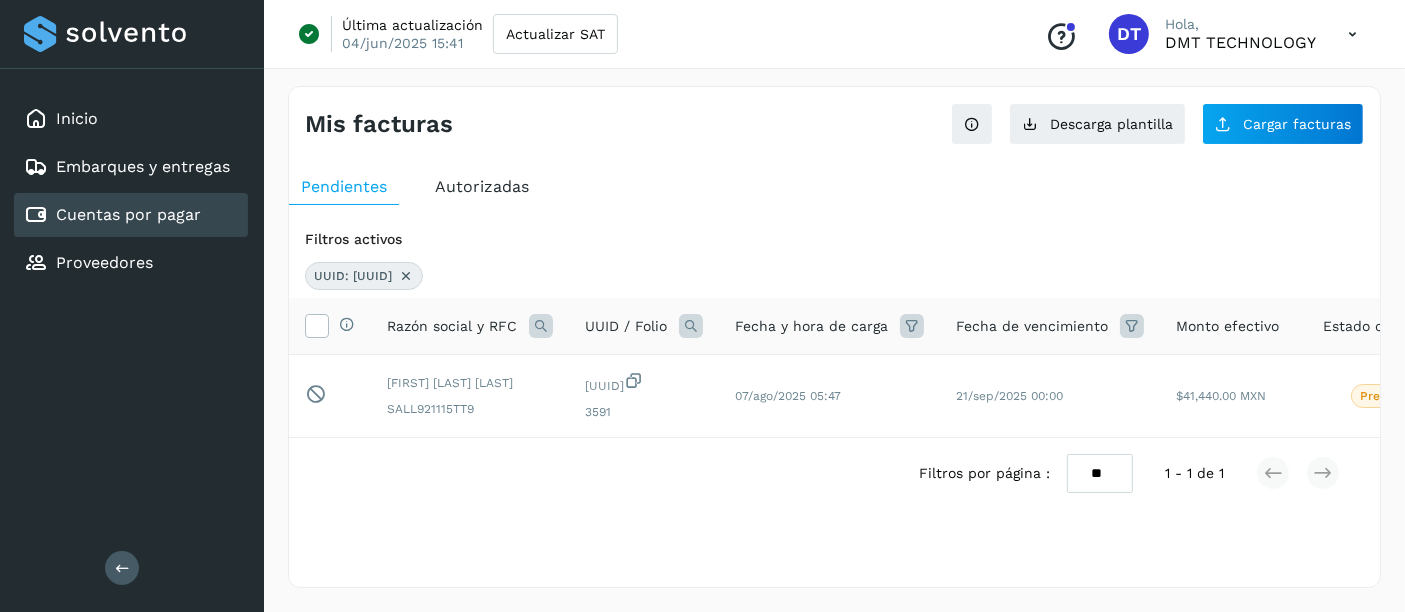 click at bounding box center (406, 276) 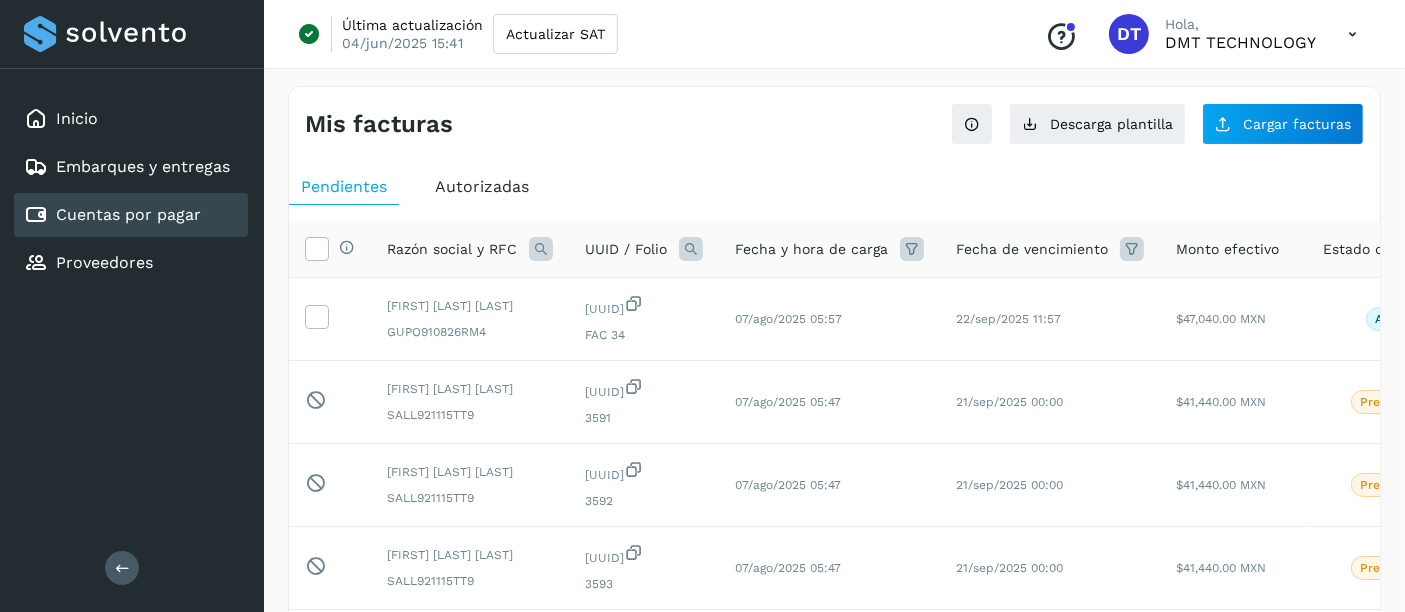 click at bounding box center (691, 249) 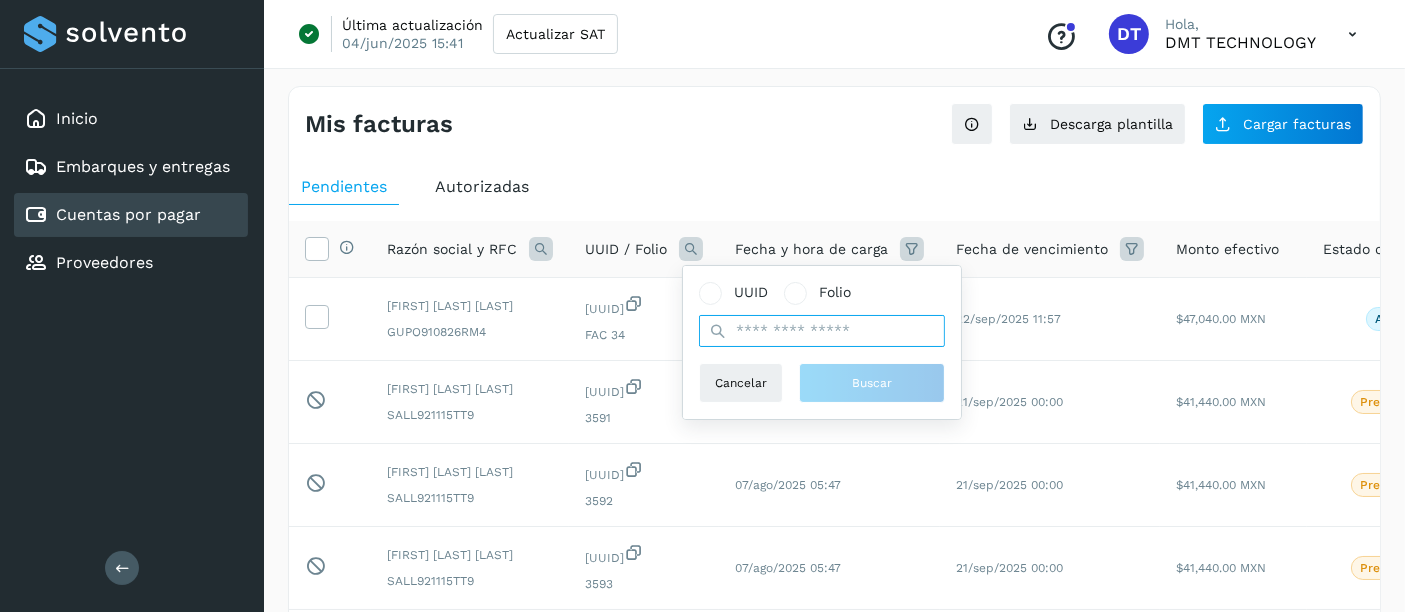 click at bounding box center (822, 331) 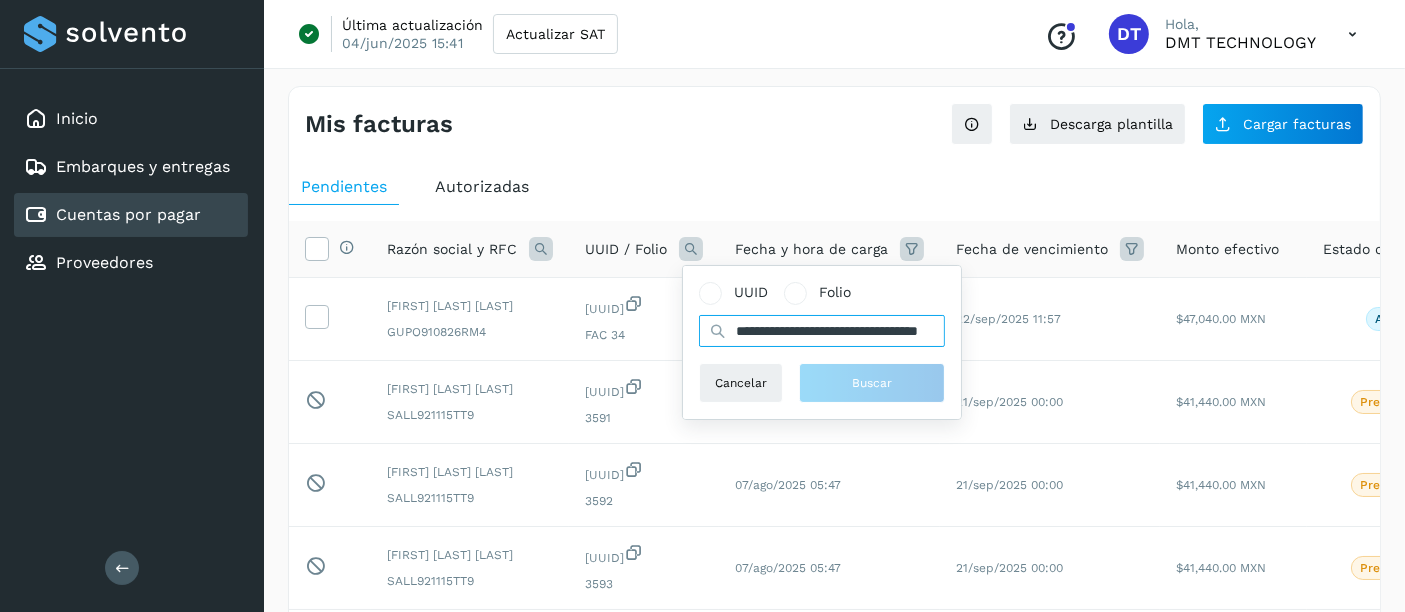 scroll, scrollTop: 0, scrollLeft: 89, axis: horizontal 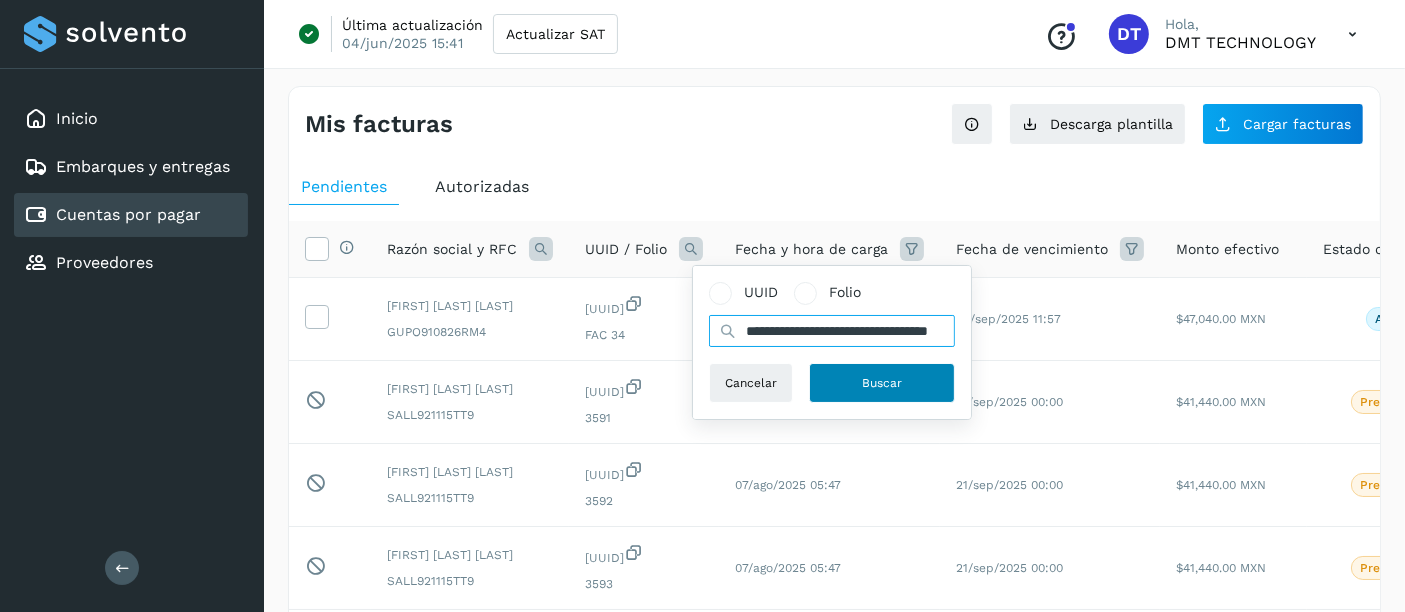 type on "**********" 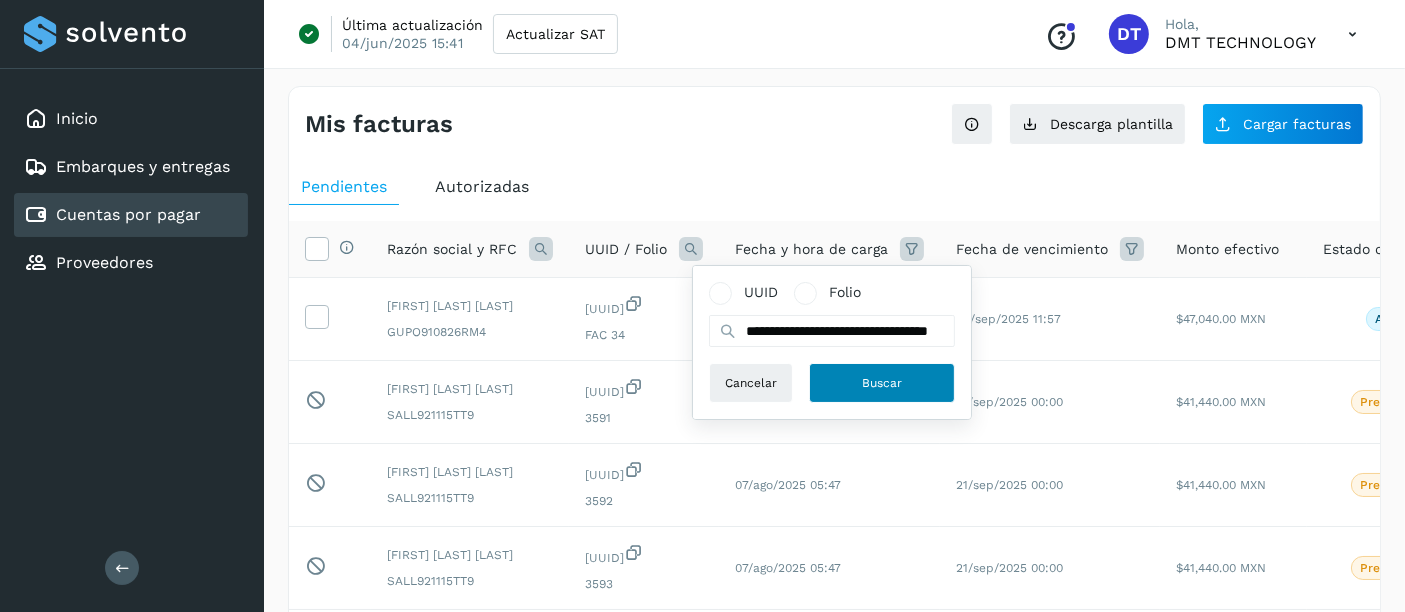 click on "Buscar" at bounding box center [882, 383] 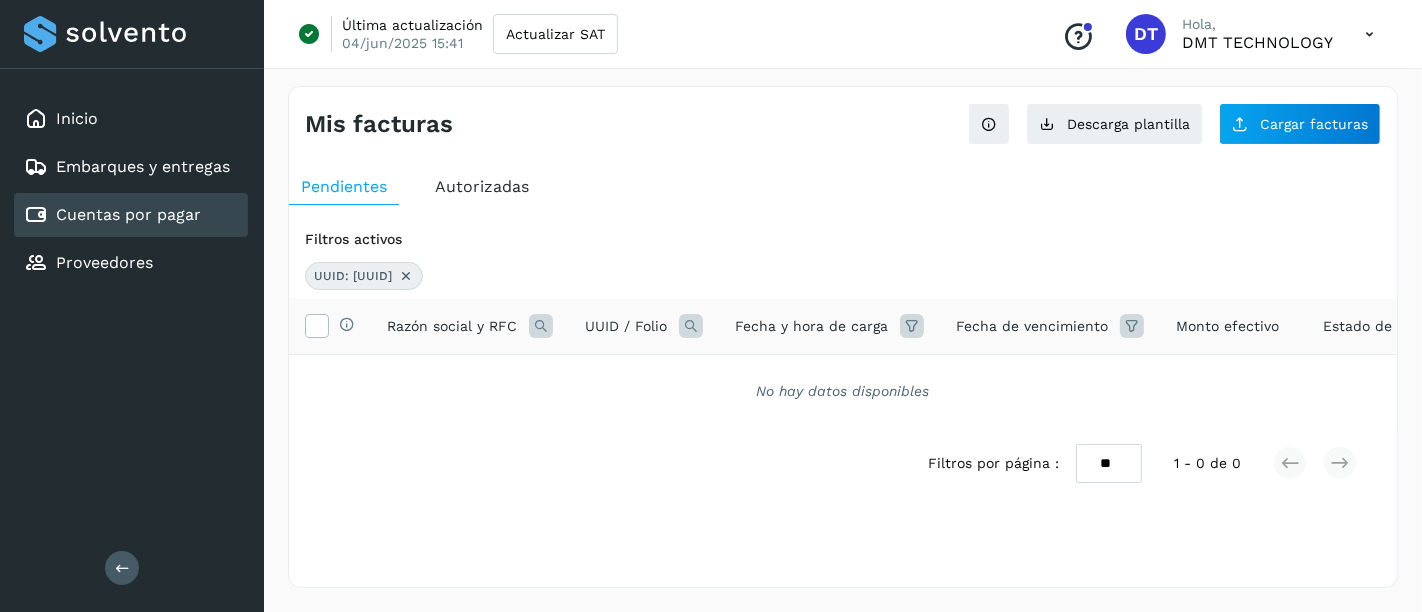 click at bounding box center [406, 276] 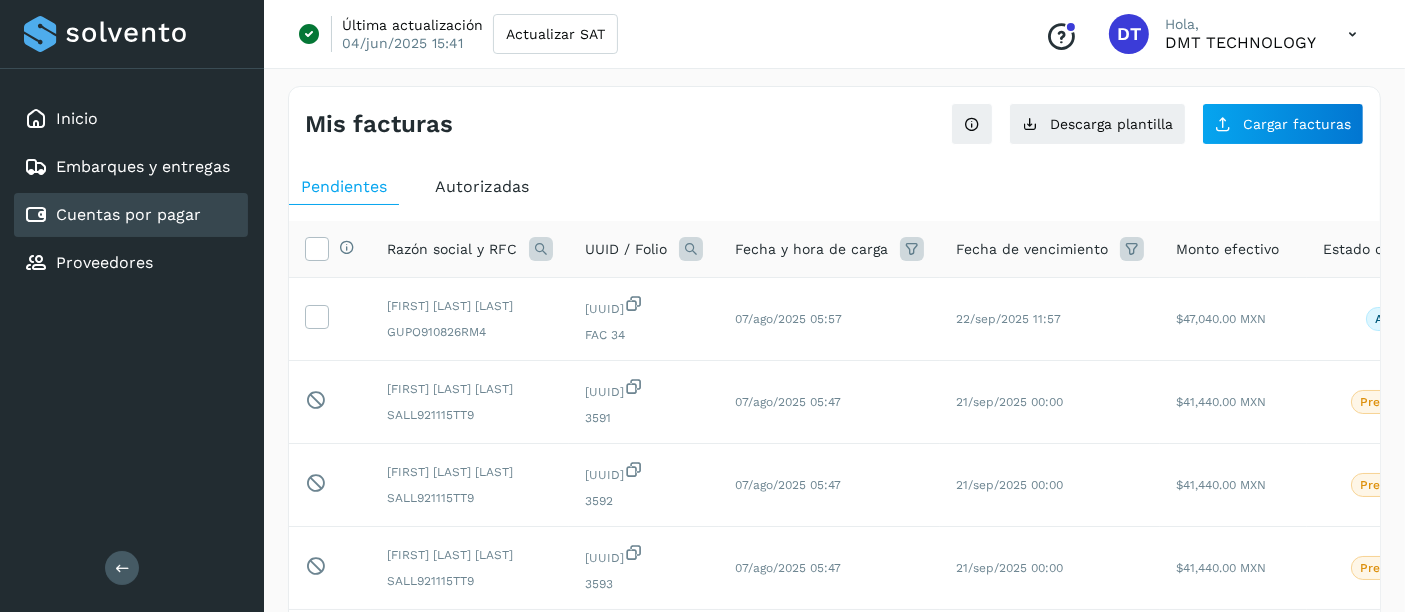 click at bounding box center (691, 249) 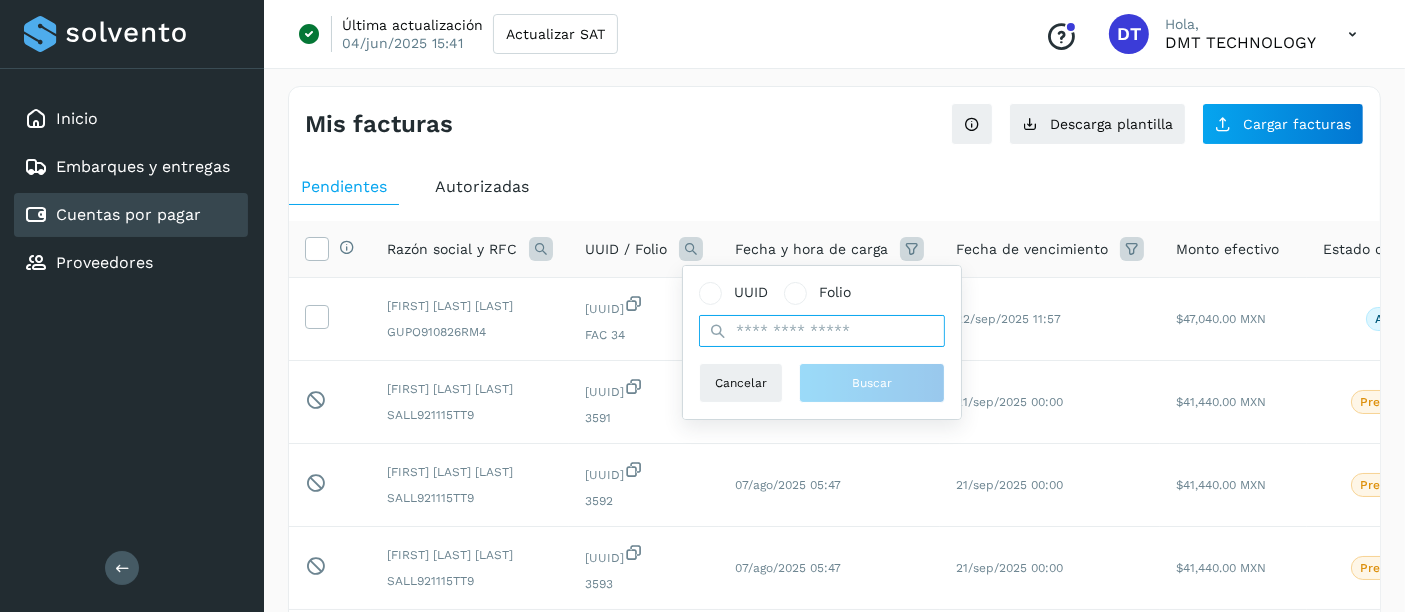click at bounding box center (822, 331) 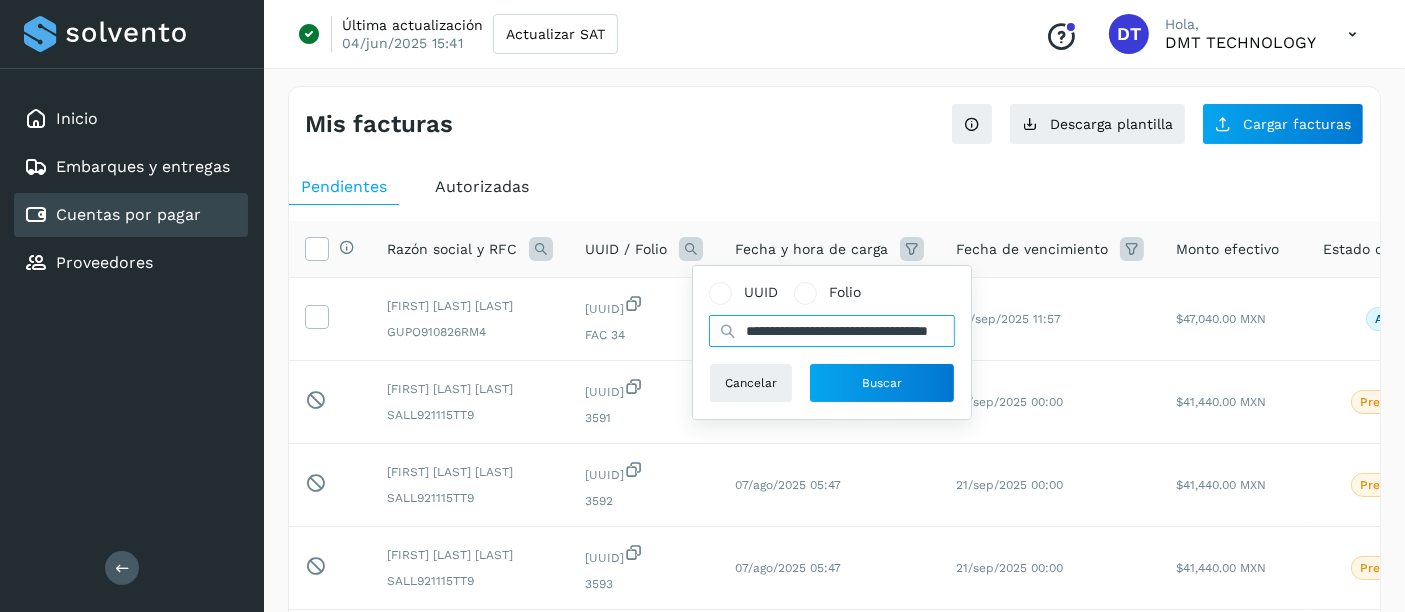 scroll, scrollTop: 0, scrollLeft: 92, axis: horizontal 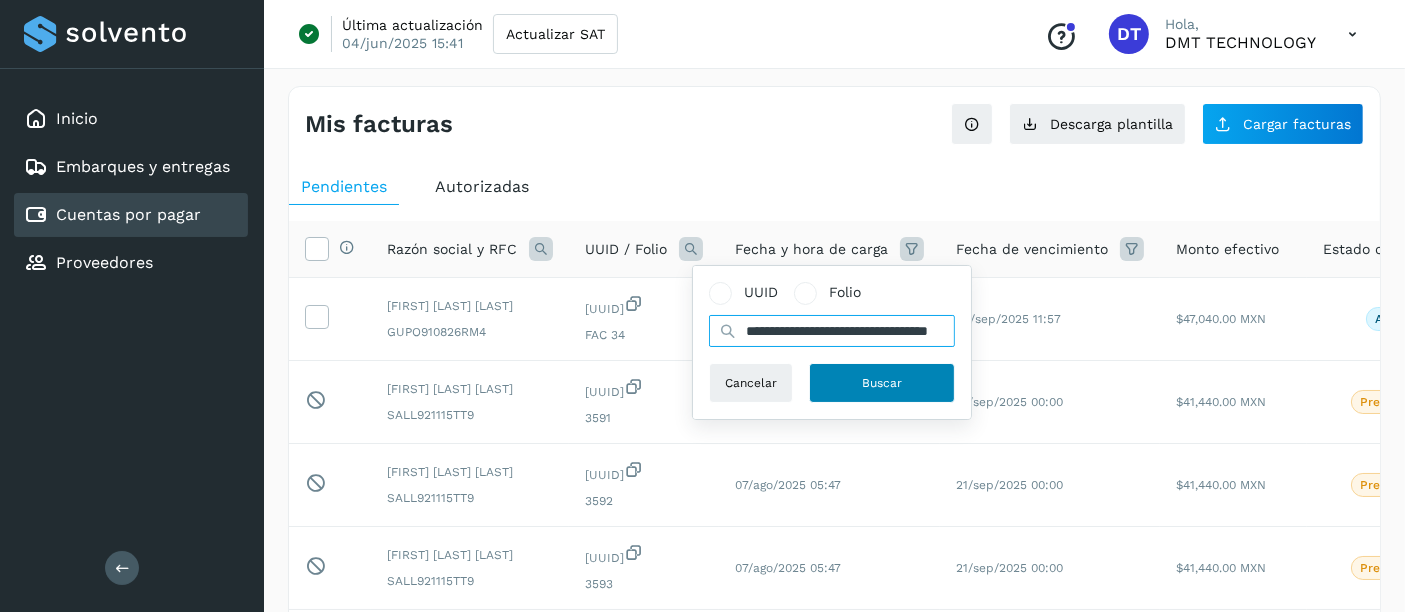 type on "**********" 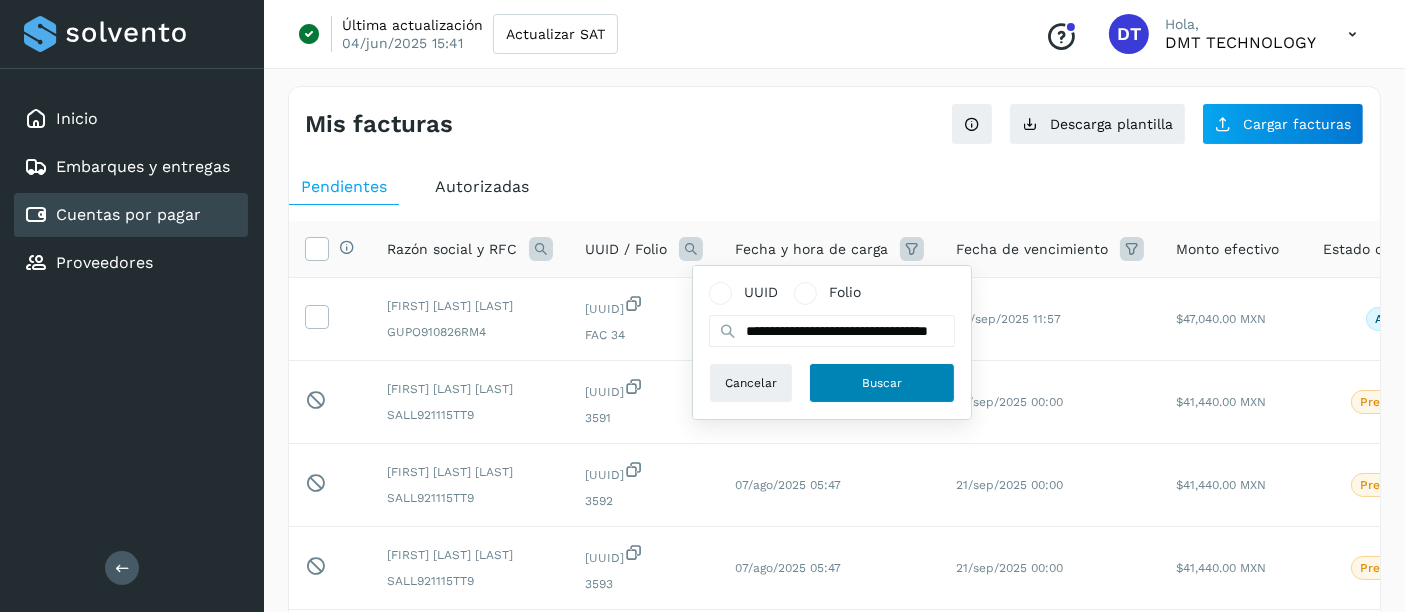 click on "Buscar" 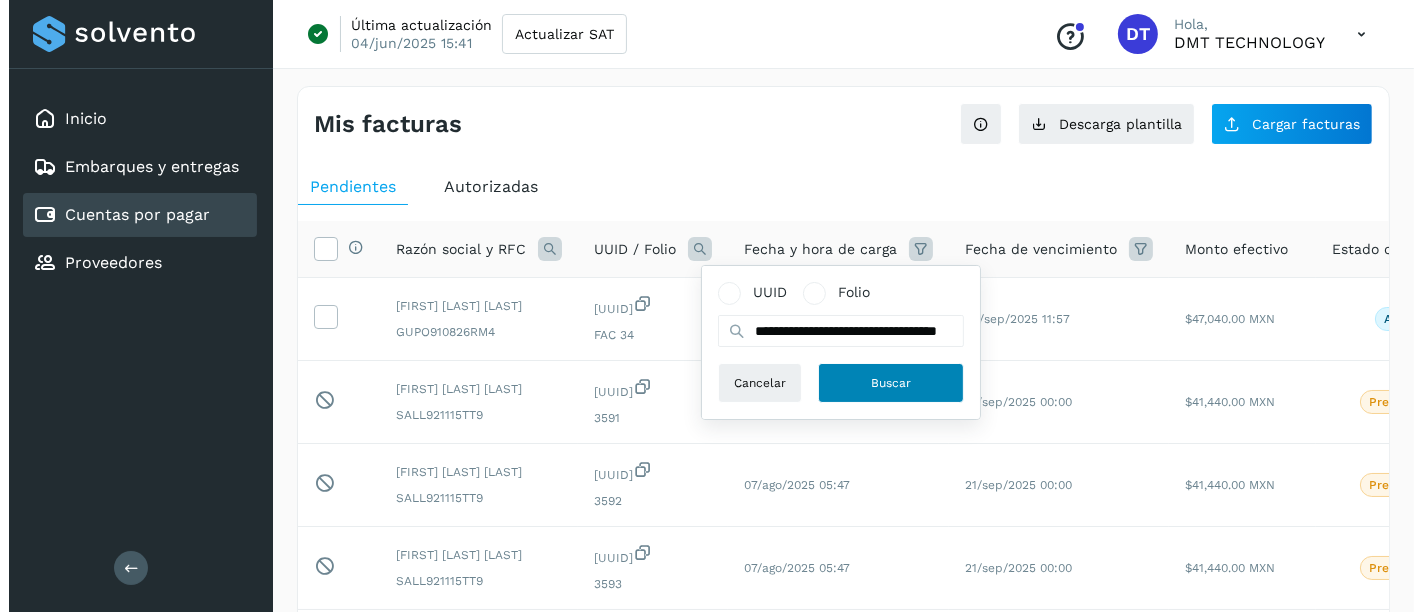 scroll, scrollTop: 0, scrollLeft: 0, axis: both 